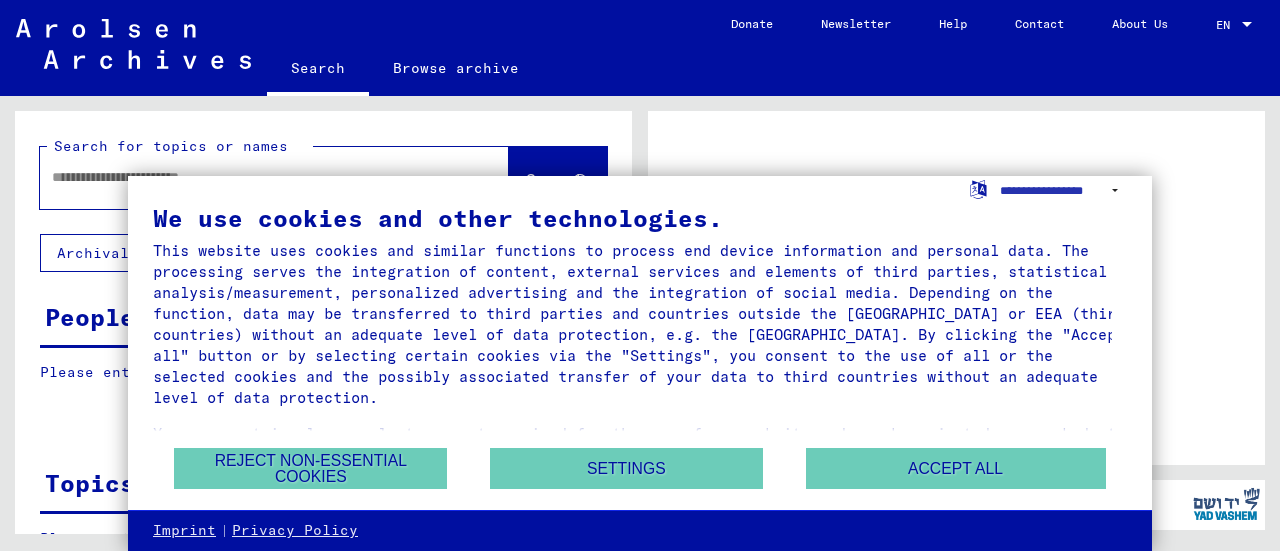 scroll, scrollTop: 0, scrollLeft: 0, axis: both 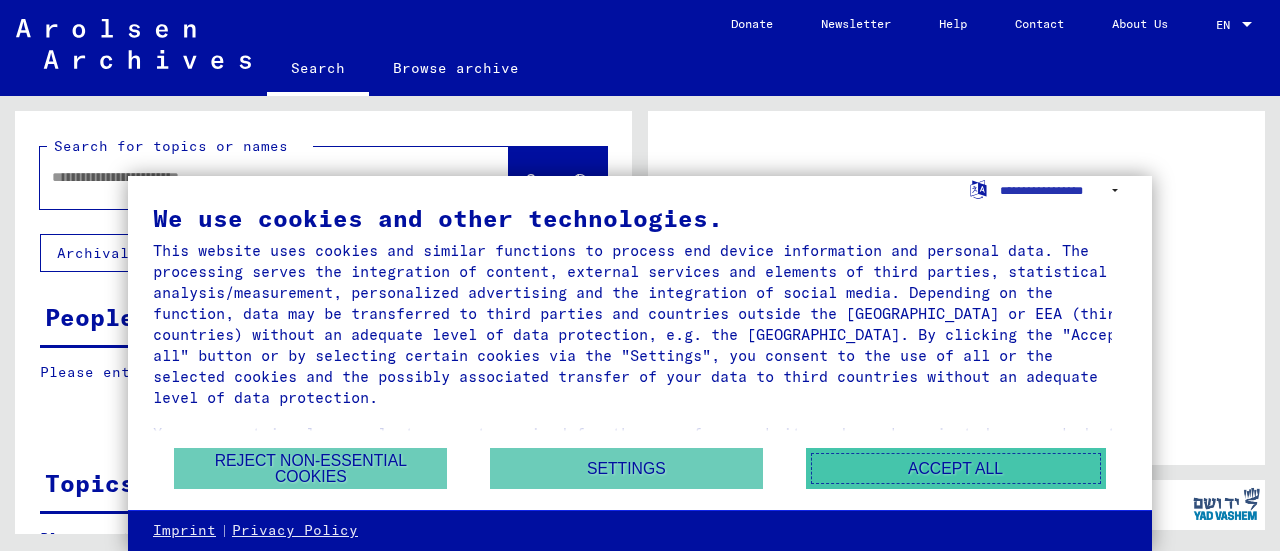 click on "Accept all" at bounding box center [956, 468] 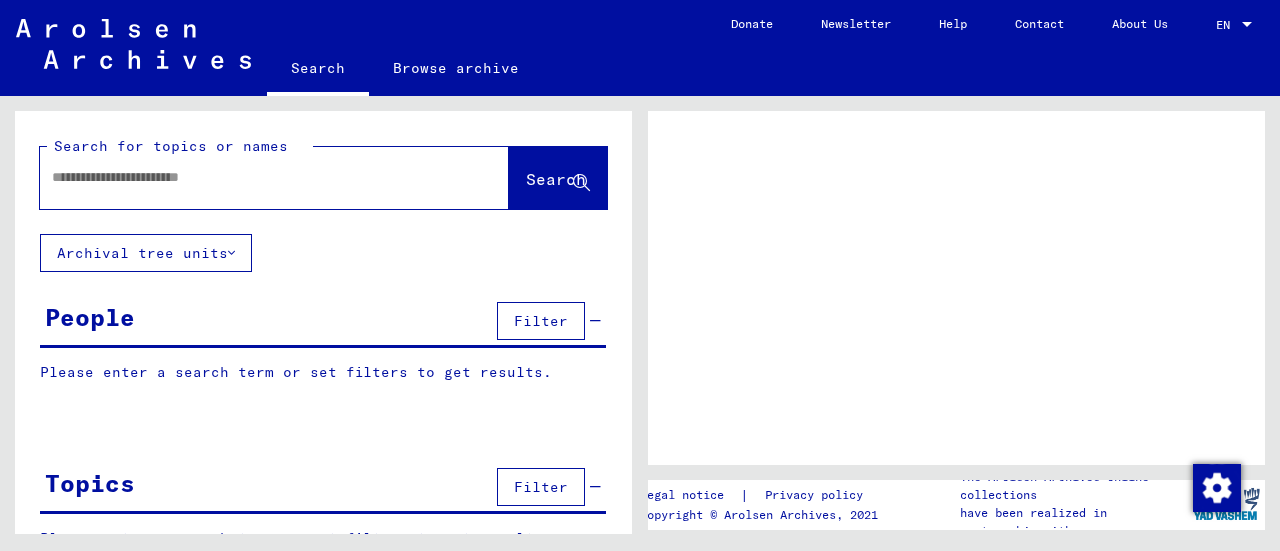 click at bounding box center (256, 177) 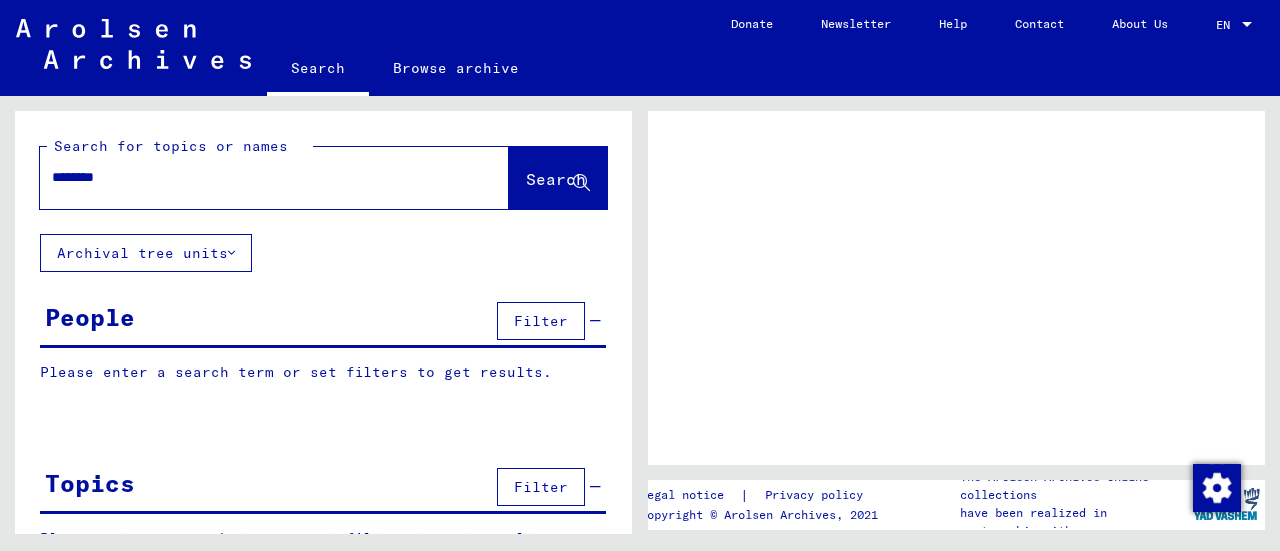 type on "********" 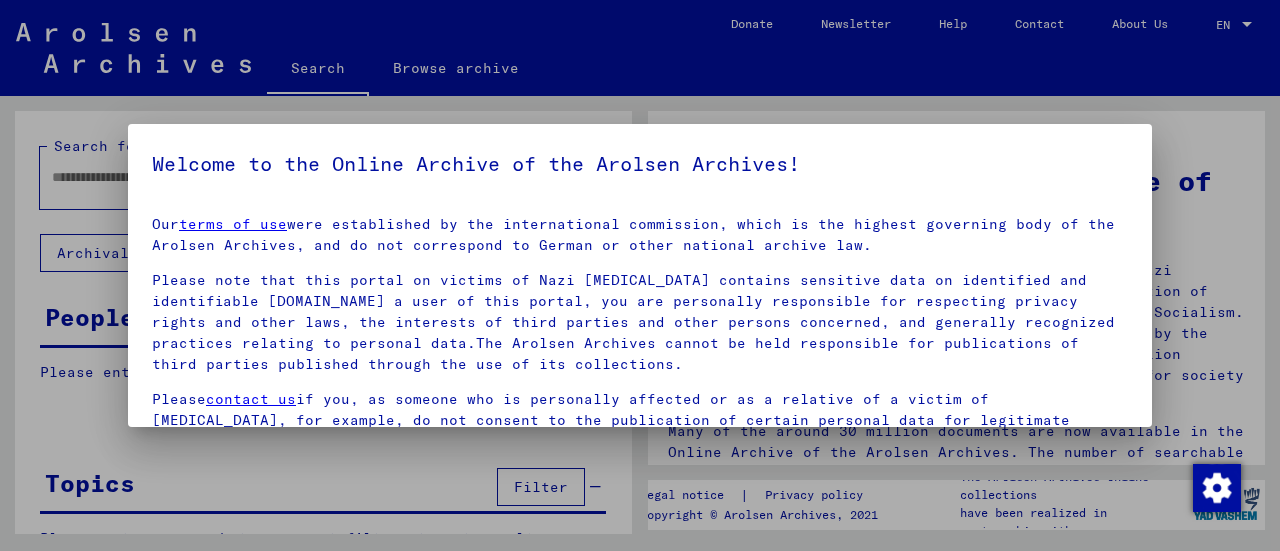 scroll, scrollTop: 142, scrollLeft: 0, axis: vertical 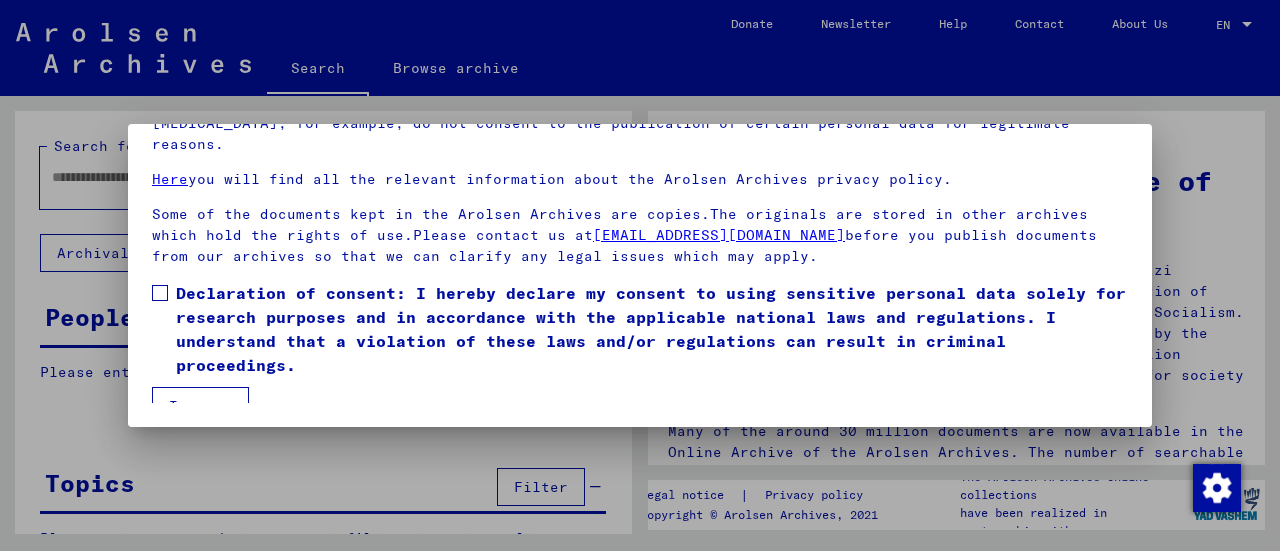 click on "Our  terms of use  were established by the international commission, which is the highest governing body of the Arolsen Archives, and do not correspond to German or other national archive law. Please note that this portal on victims of Nazi [MEDICAL_DATA] contains sensitive data on identified and identifiable [DOMAIN_NAME] a user of this portal, you are personally responsible for respecting privacy rights and other laws, the interests of third parties and other persons concerned, and generally recognized practices relating to personal data.The Arolsen Archives cannot be held responsible for publications of third parties published through the use of its collections. Please  contact us  if you, as someone who is personally affected or as a relative of a victim of [MEDICAL_DATA], for example, do not consent to the publication of certain personal data for legitimate reasons. Here  you will find all the relevant information about the Arolsen Archives privacy policy. [EMAIL_ADDRESS][DOMAIN_NAME]   I agree" at bounding box center [640, 224] 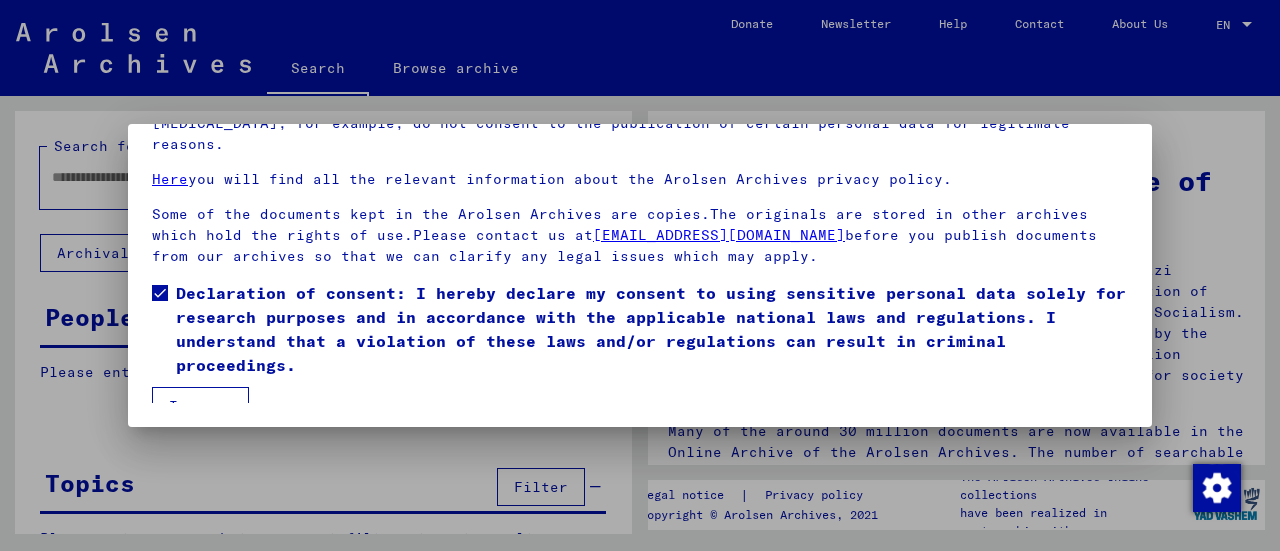 click on "I agree" at bounding box center [200, 406] 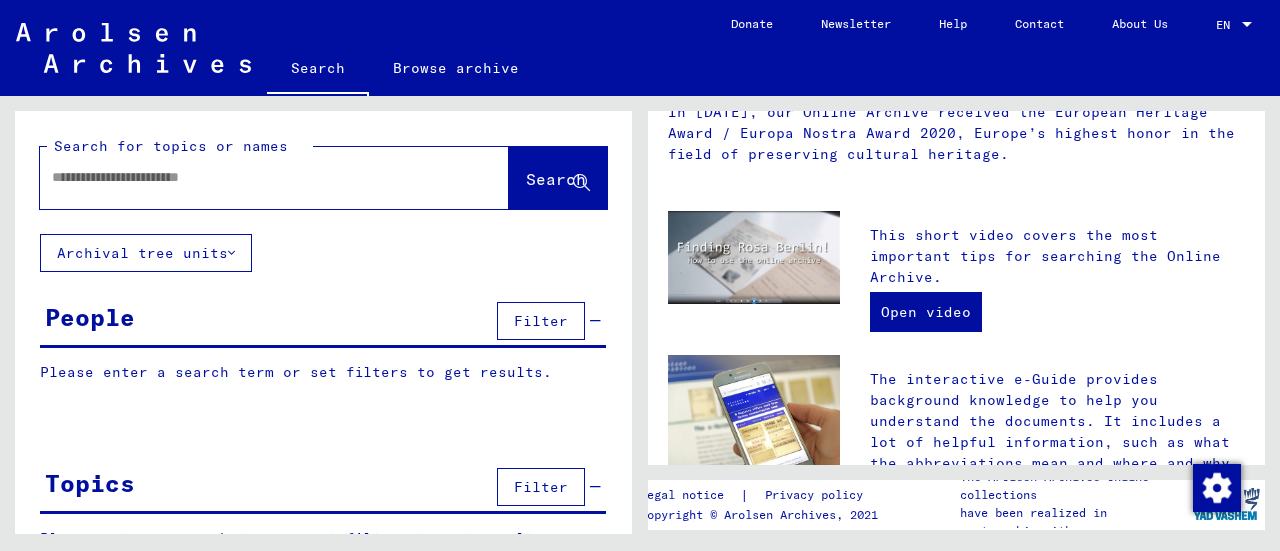 scroll, scrollTop: 390, scrollLeft: 0, axis: vertical 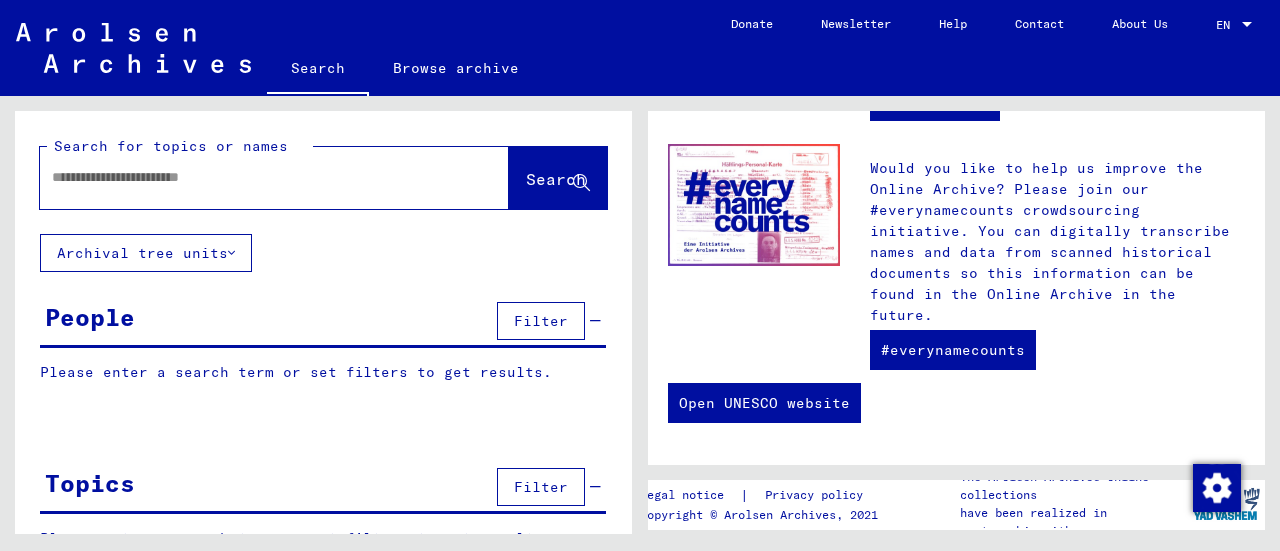 click 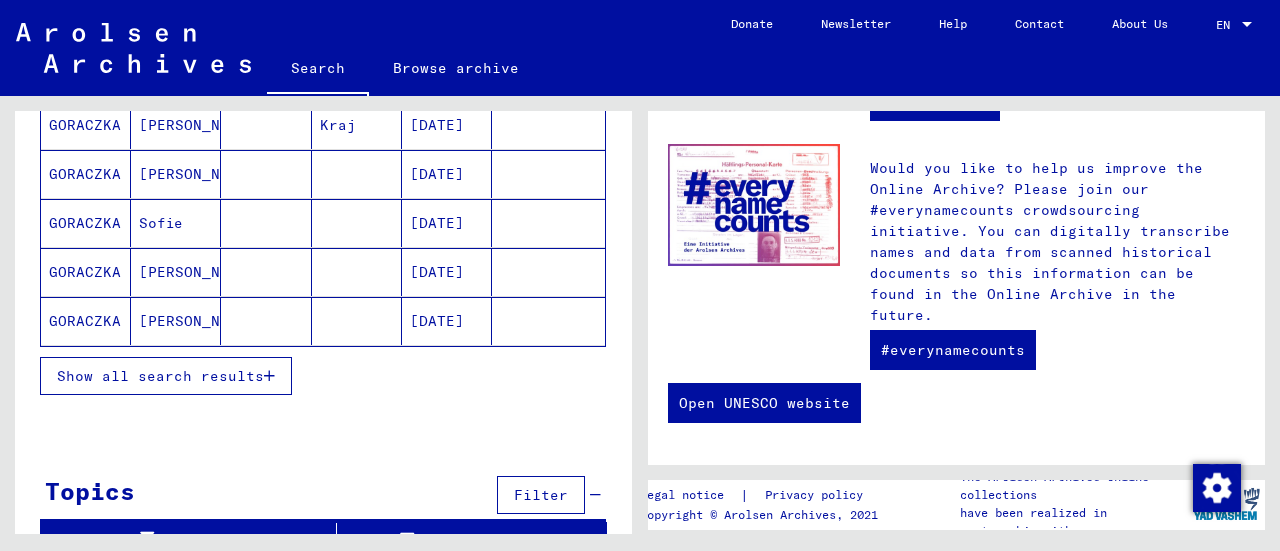 scroll, scrollTop: 302, scrollLeft: 0, axis: vertical 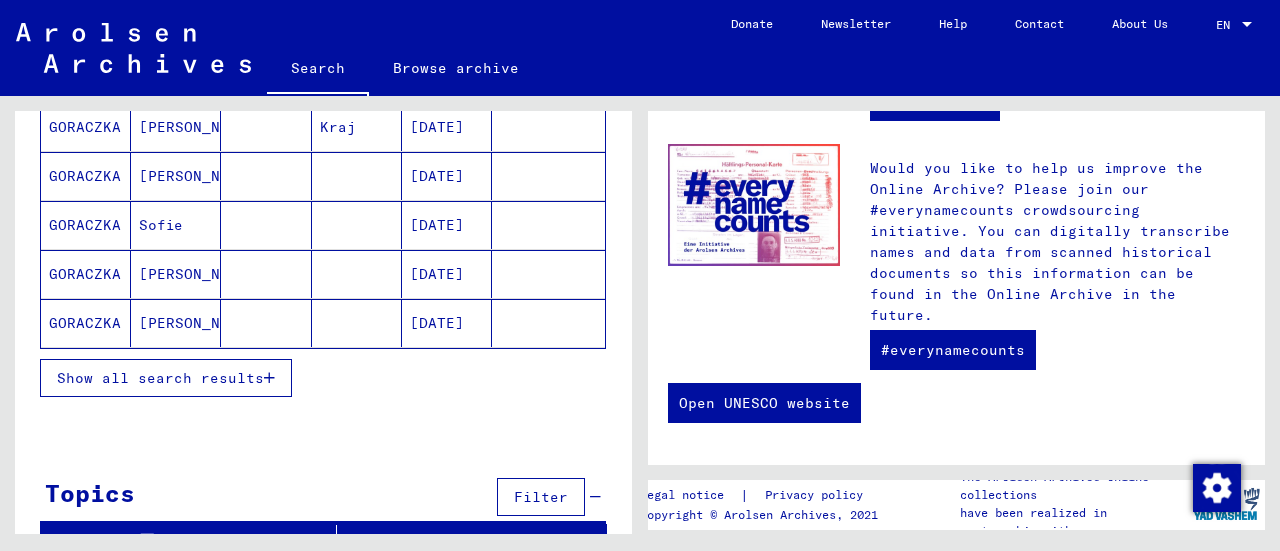 click on "Show all search results" at bounding box center (166, 378) 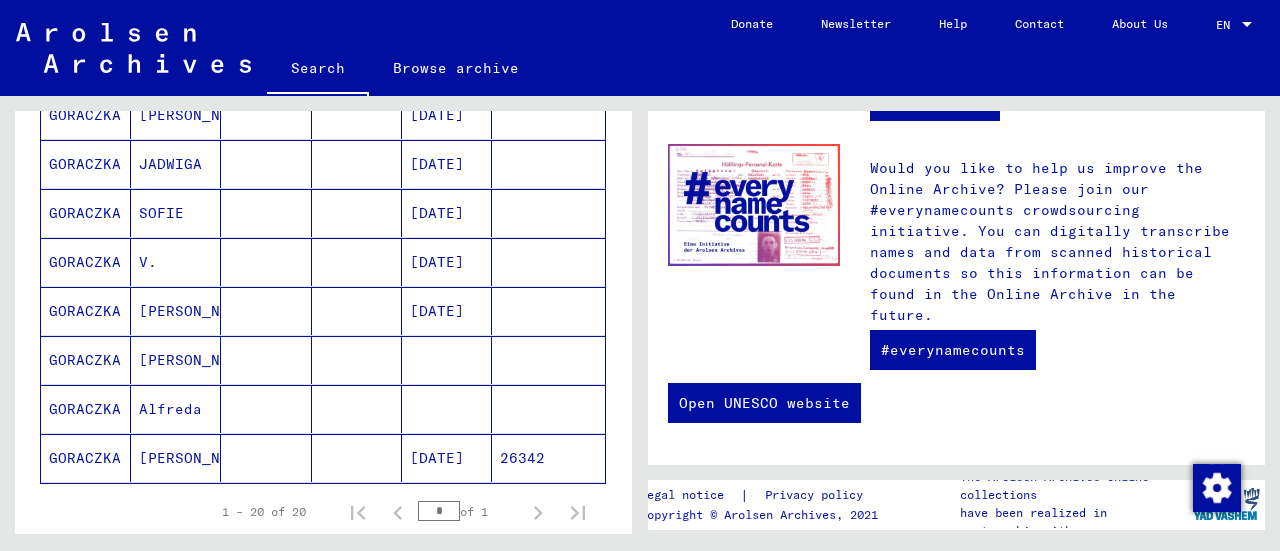 scroll, scrollTop: 900, scrollLeft: 0, axis: vertical 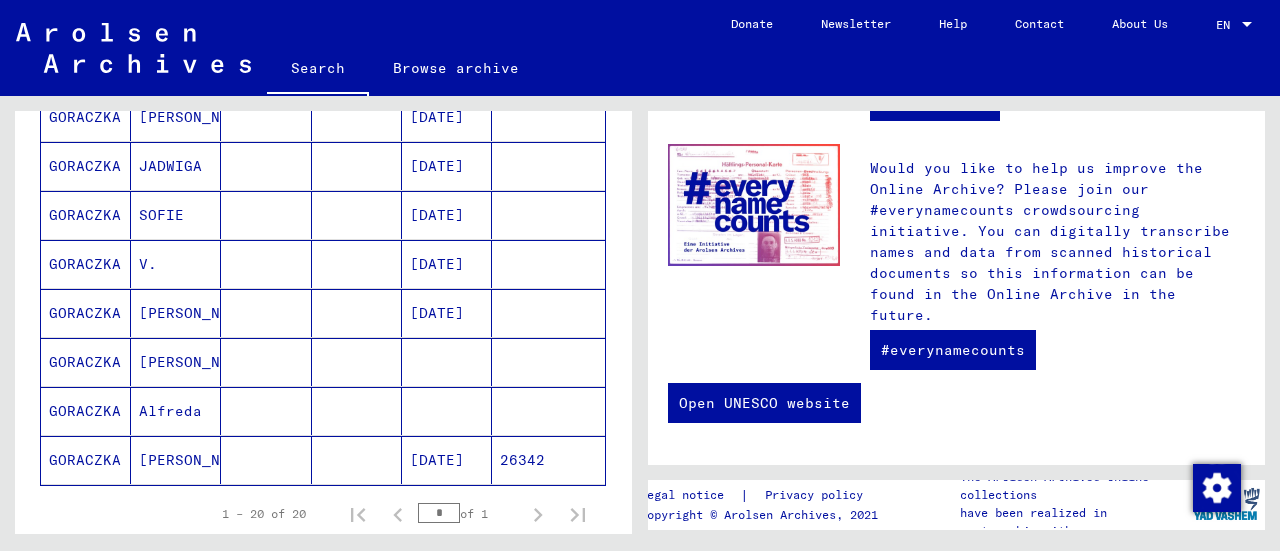 click on "[PERSON_NAME]" 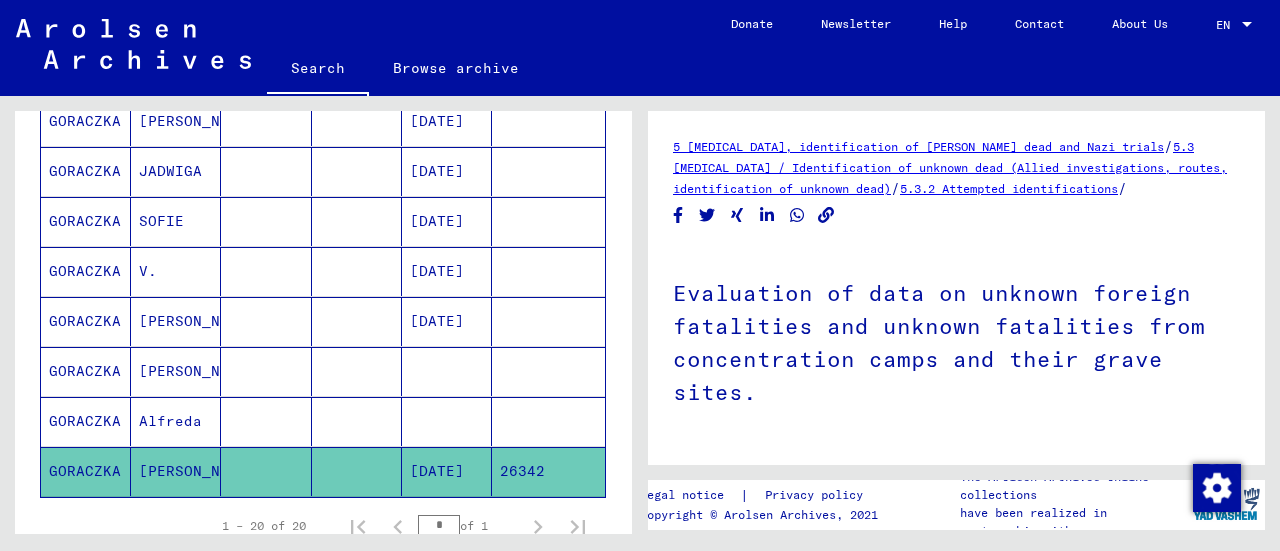 scroll, scrollTop: 0, scrollLeft: 0, axis: both 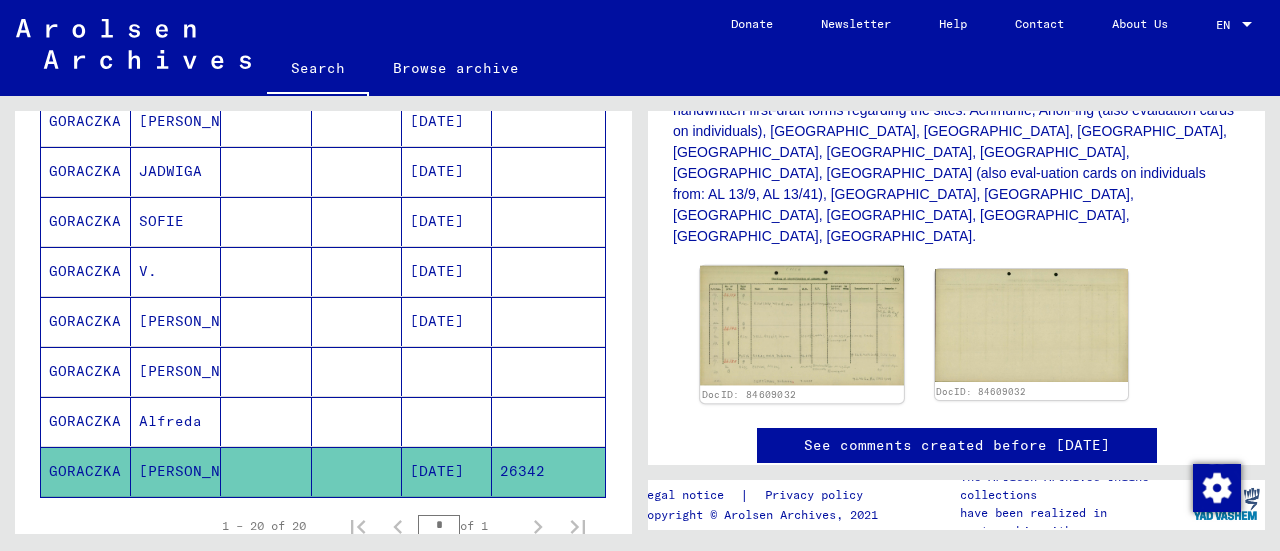 click 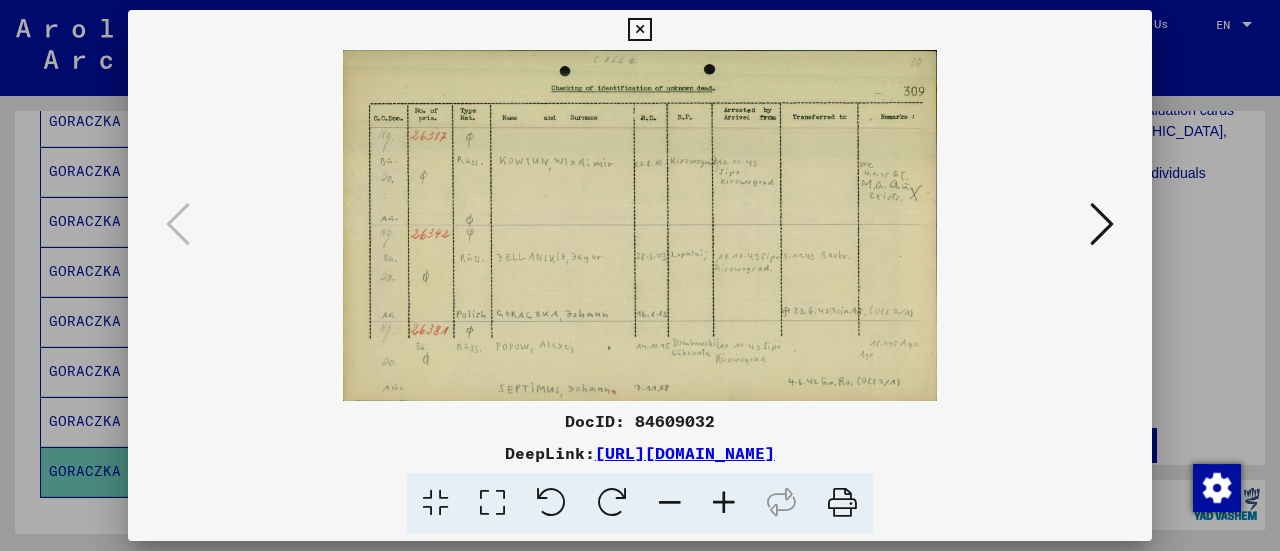 click at bounding box center (640, 275) 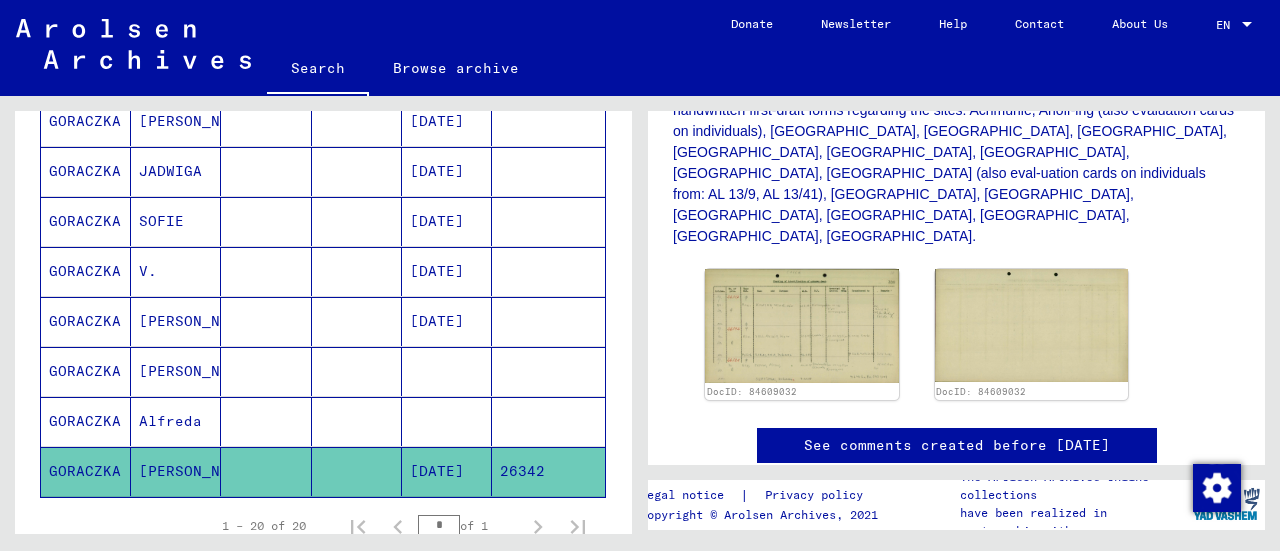 scroll, scrollTop: 0, scrollLeft: 0, axis: both 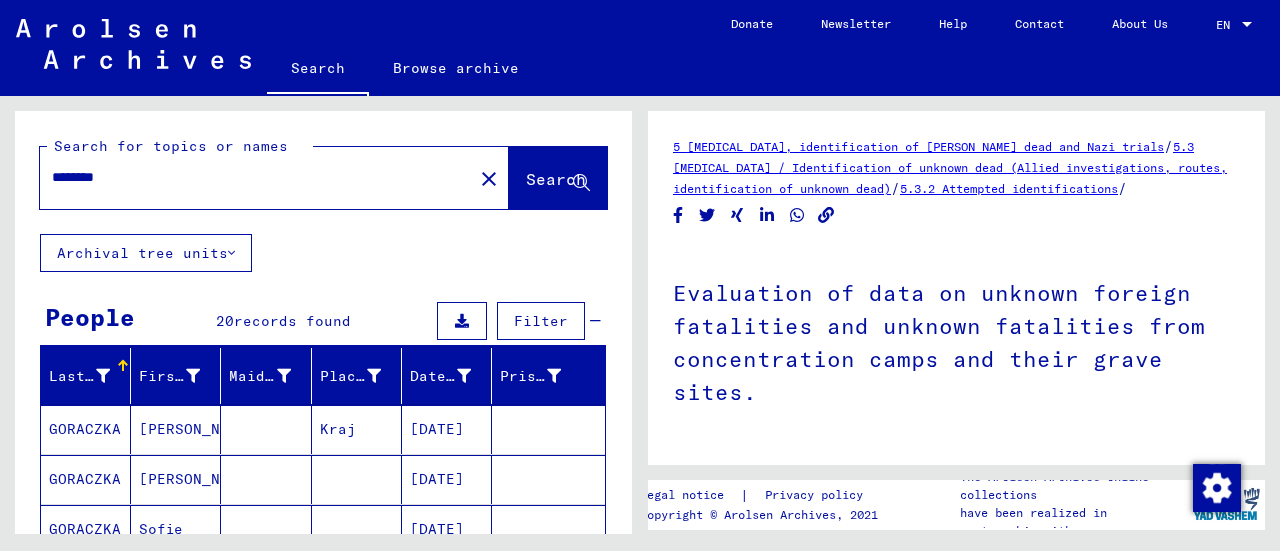 drag, startPoint x: 190, startPoint y: 179, endPoint x: 0, endPoint y: 187, distance: 190.16835 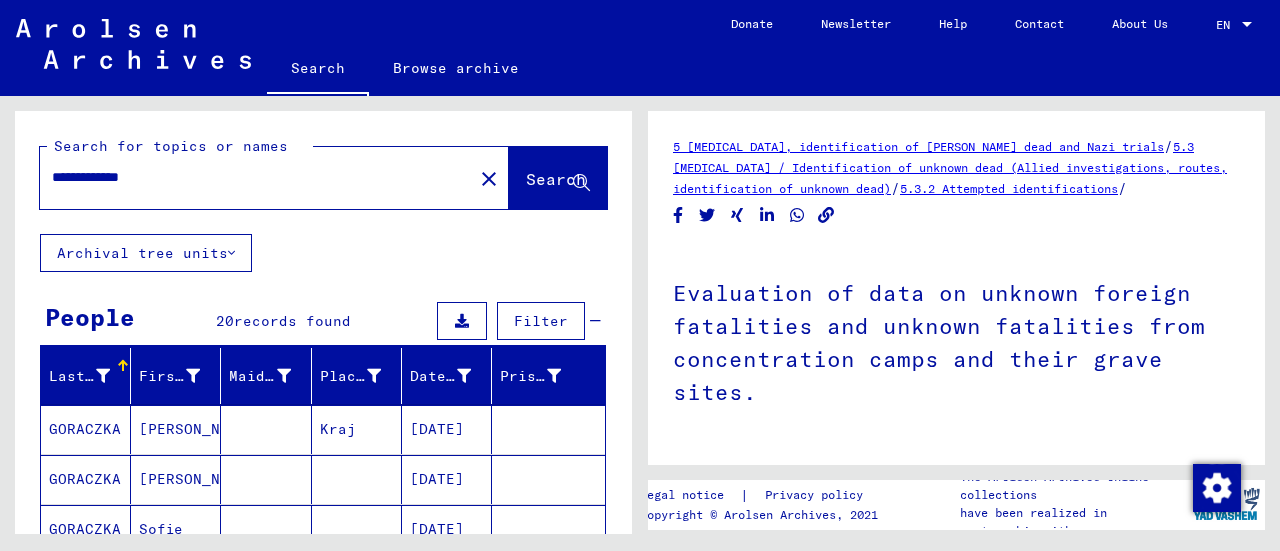 type on "**********" 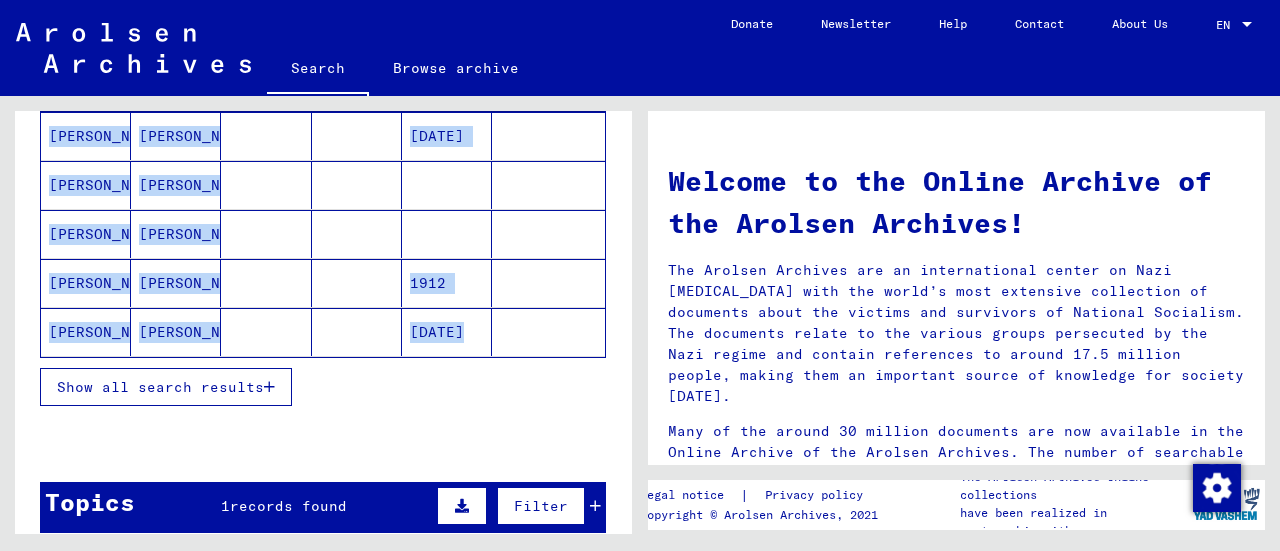 scroll, scrollTop: 296, scrollLeft: 0, axis: vertical 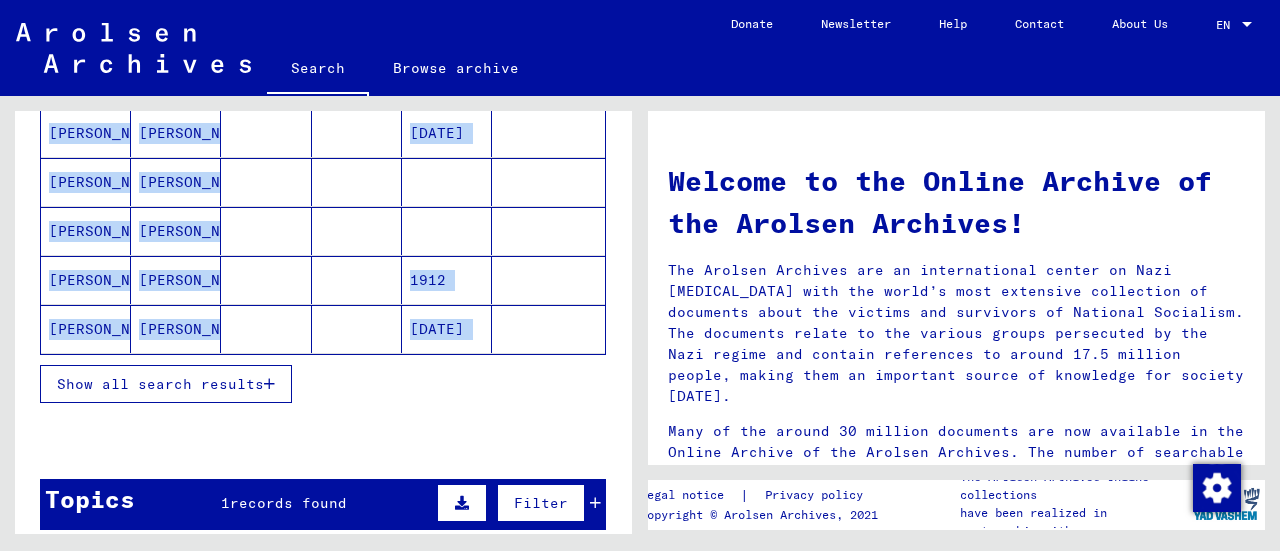 drag, startPoint x: 631, startPoint y: 218, endPoint x: 612, endPoint y: 351, distance: 134.3503 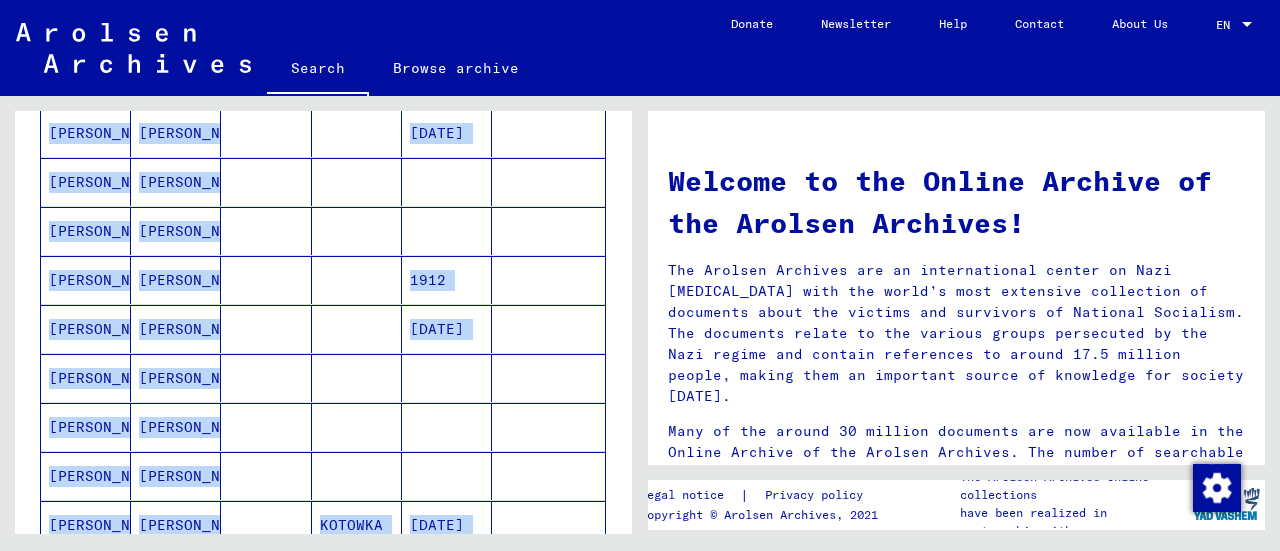 click at bounding box center [266, 378] 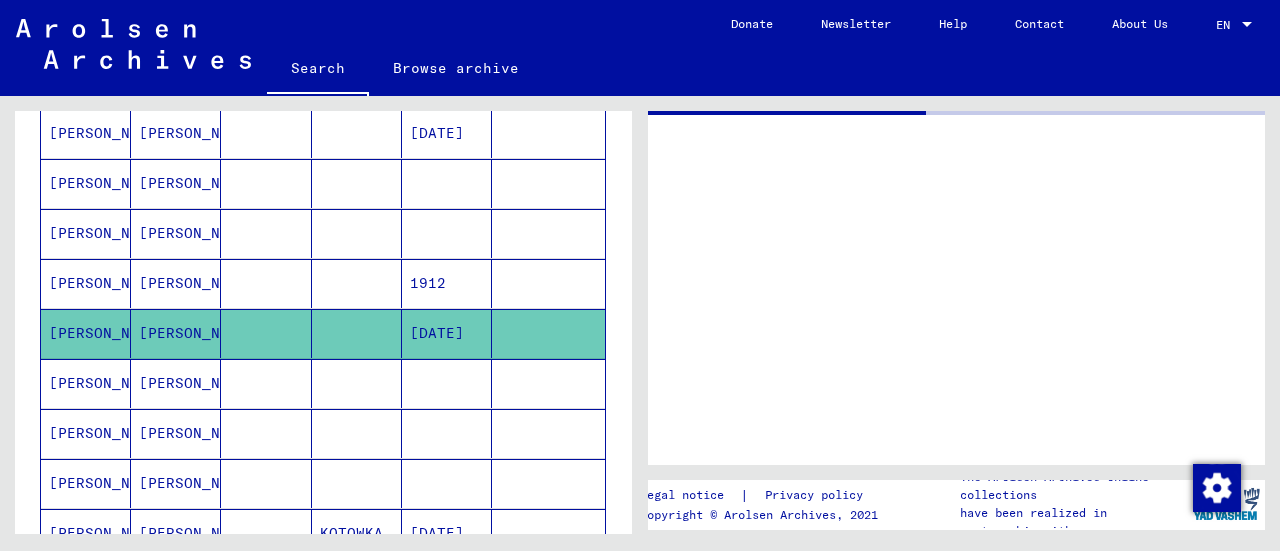 scroll, scrollTop: 296, scrollLeft: 0, axis: vertical 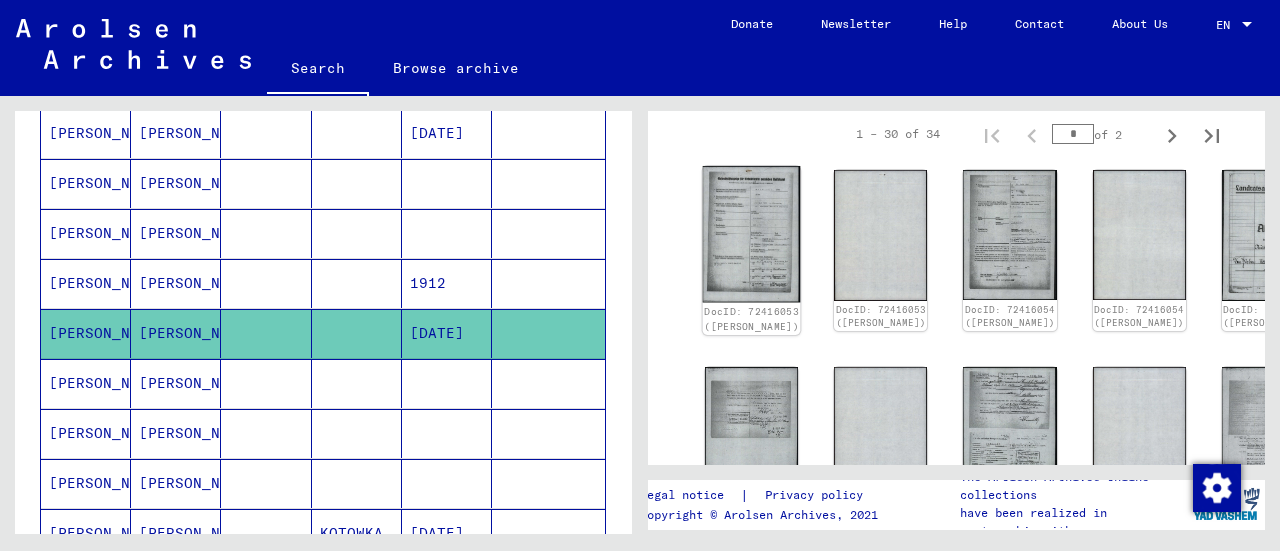 click 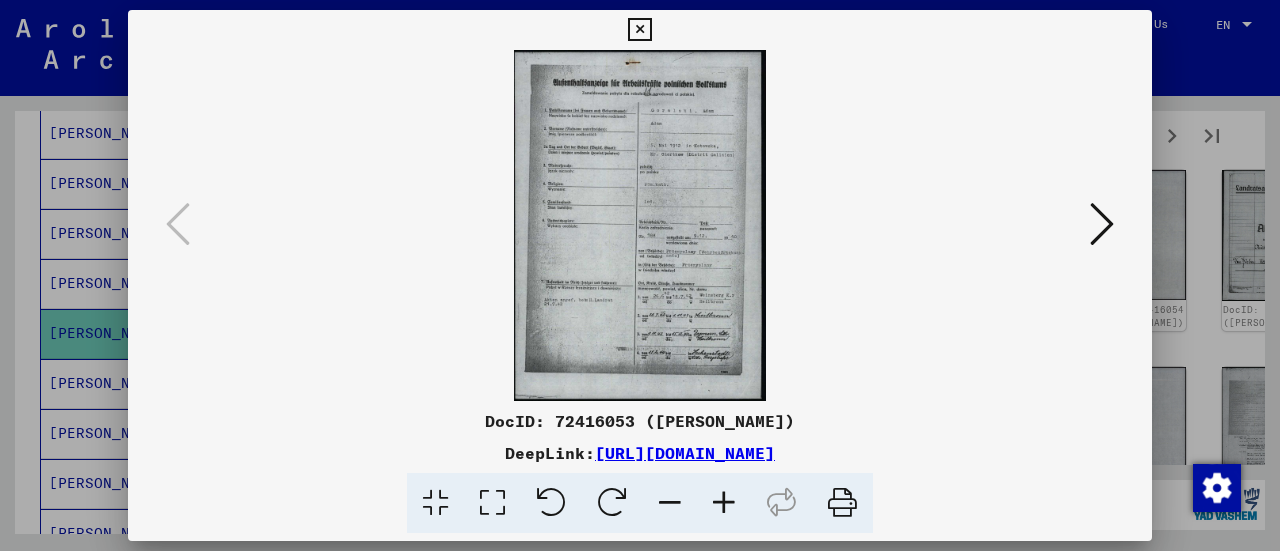 click at bounding box center (1102, 225) 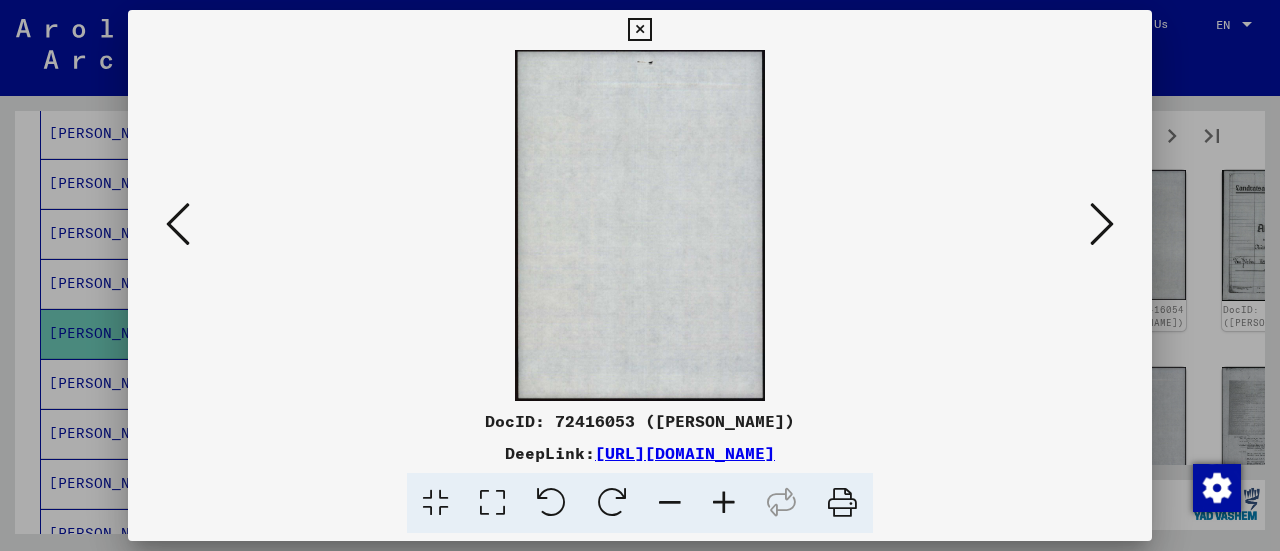 click at bounding box center [1102, 225] 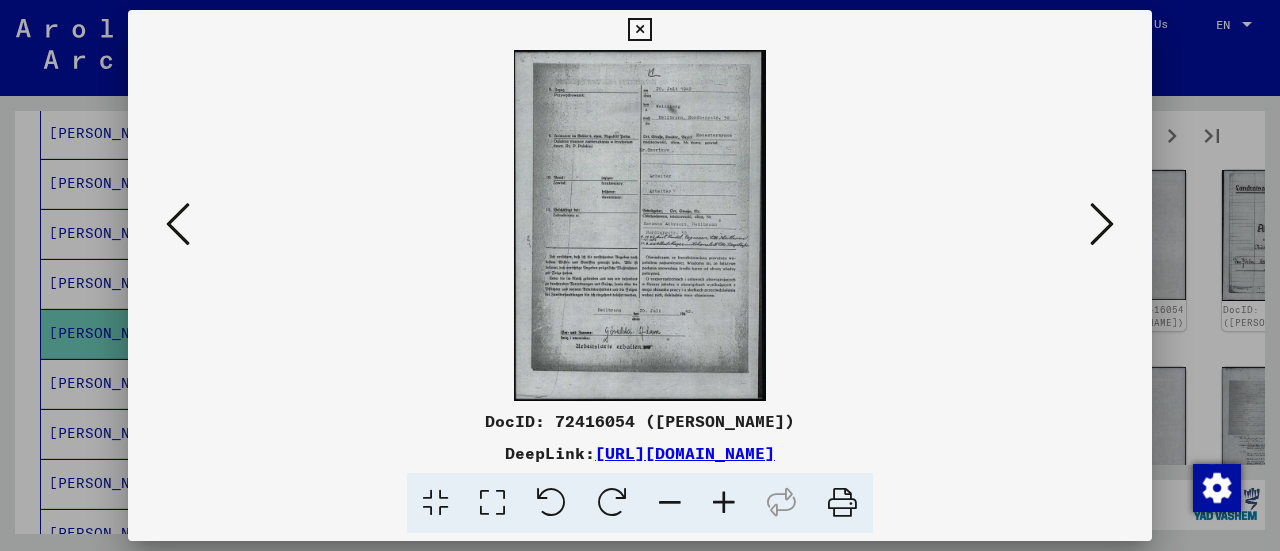 click at bounding box center (1102, 225) 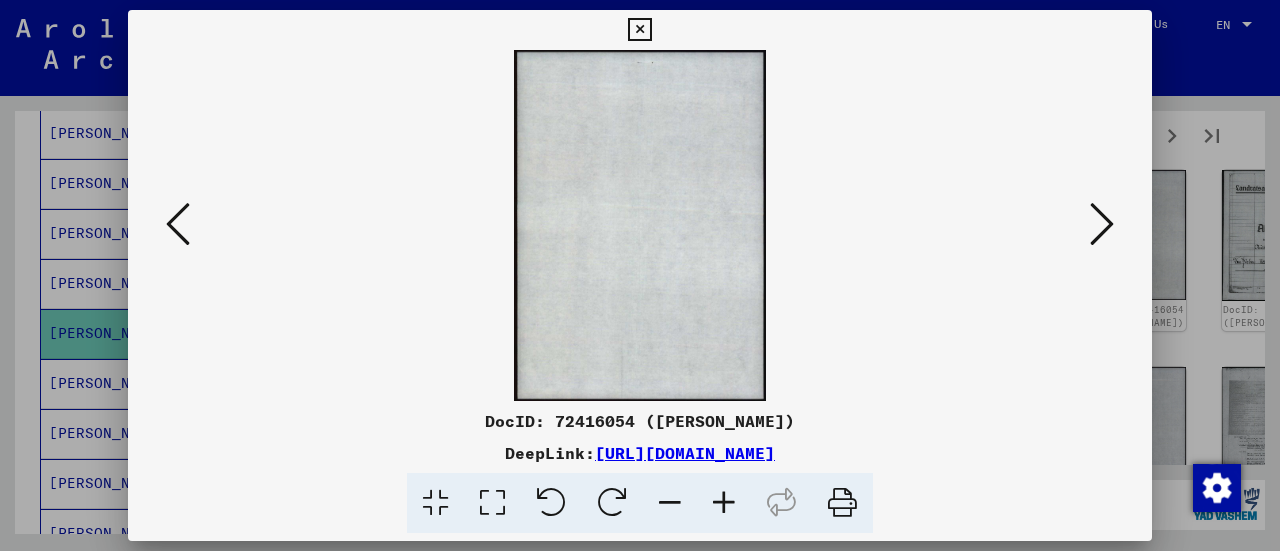 click at bounding box center (1102, 225) 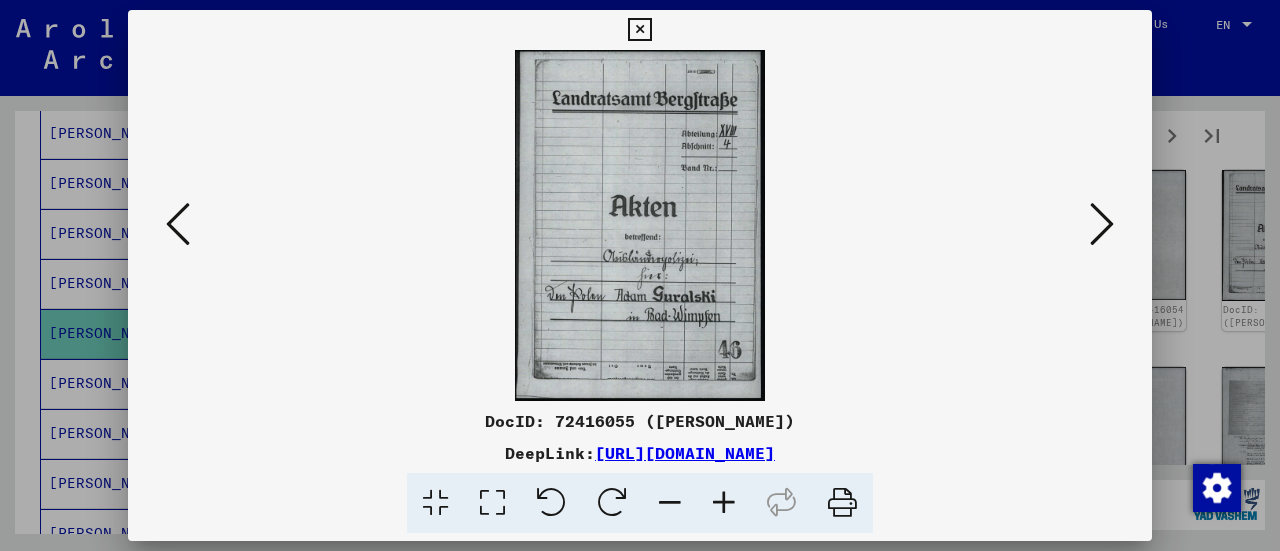 click at bounding box center [1102, 225] 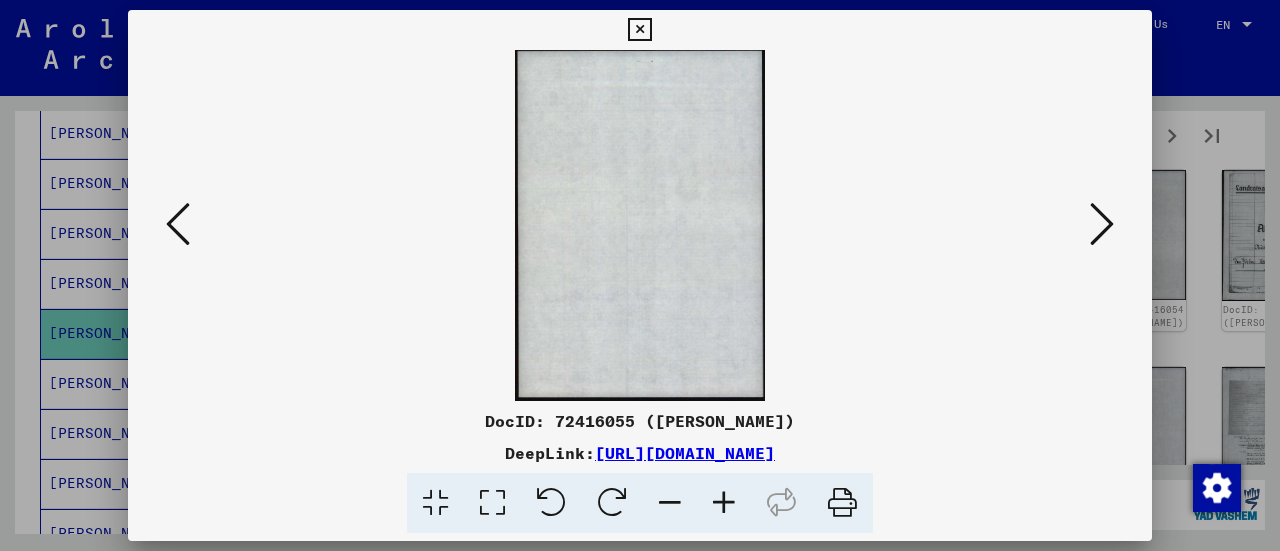 click at bounding box center (1102, 225) 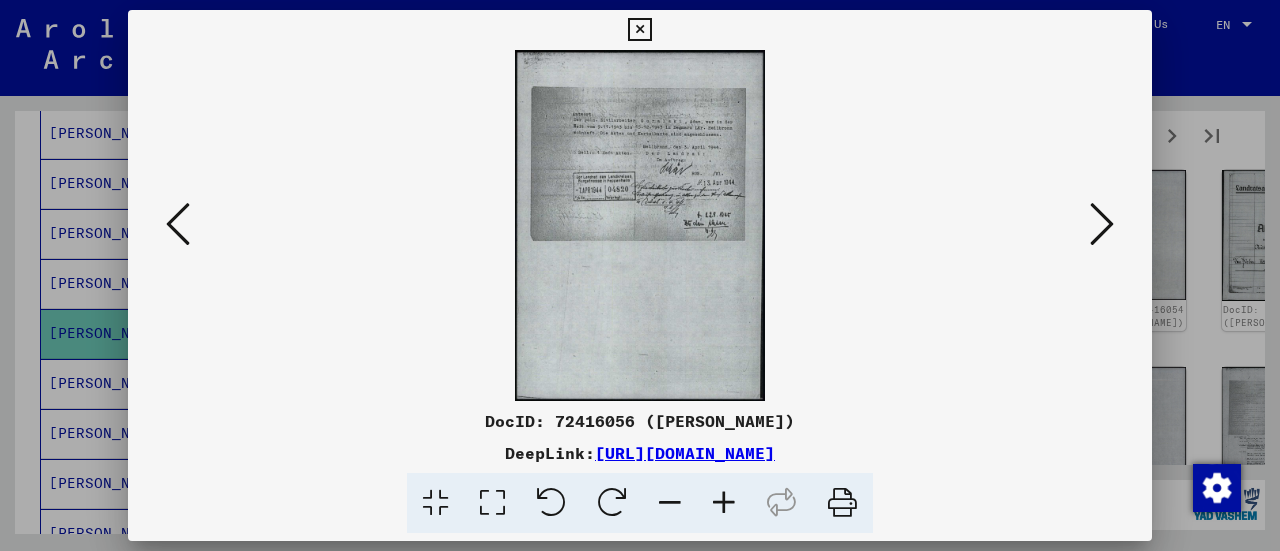 click at bounding box center (1102, 225) 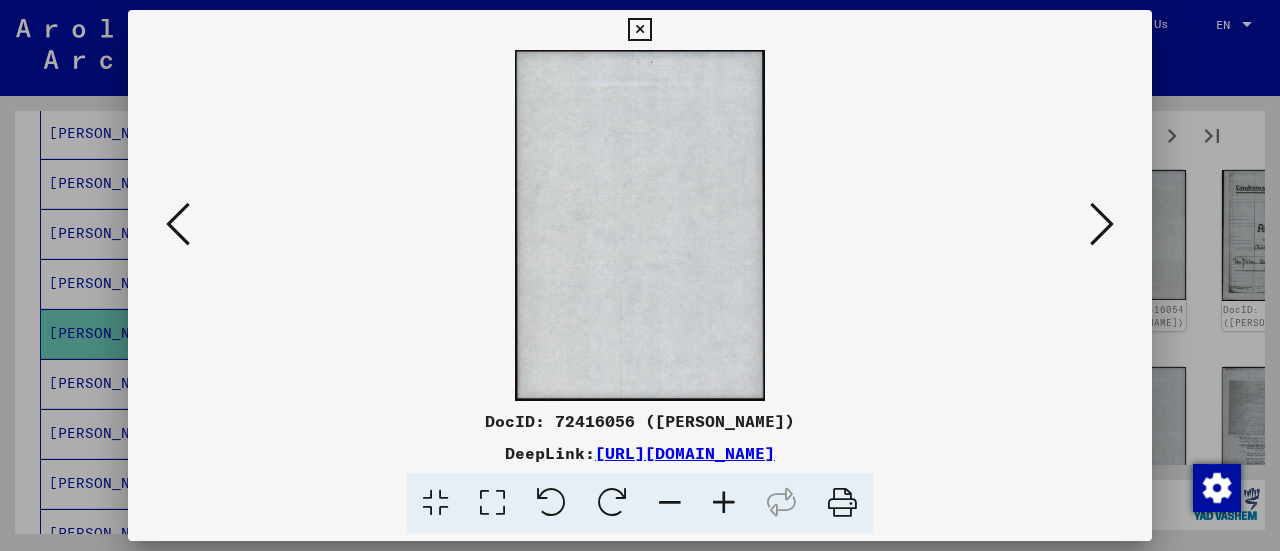 click at bounding box center (1102, 225) 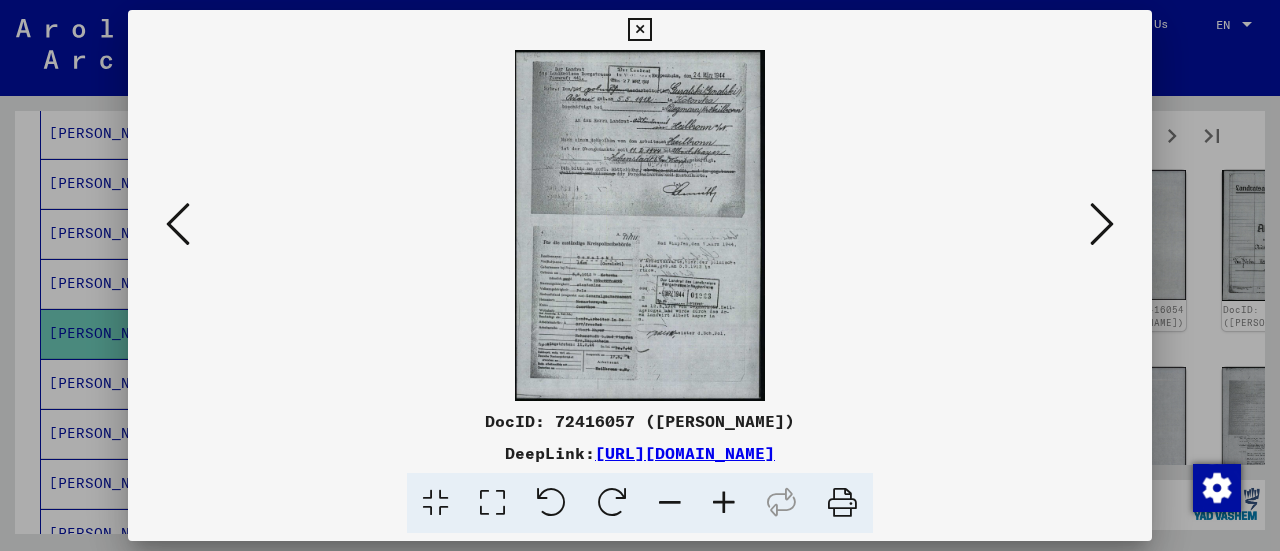 click at bounding box center (1102, 225) 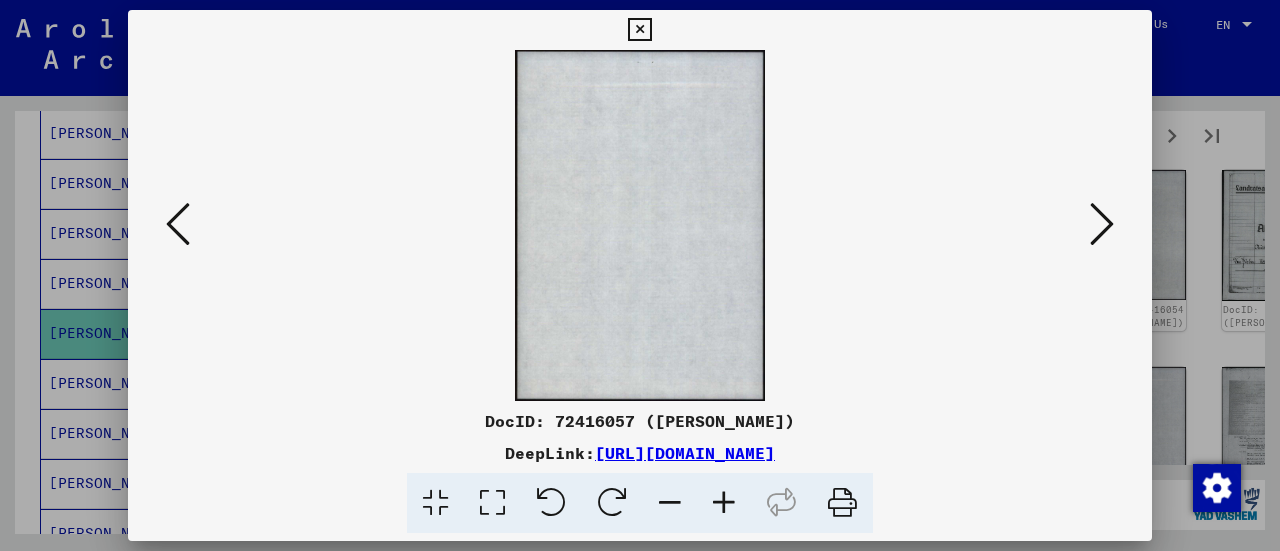 click at bounding box center (1102, 225) 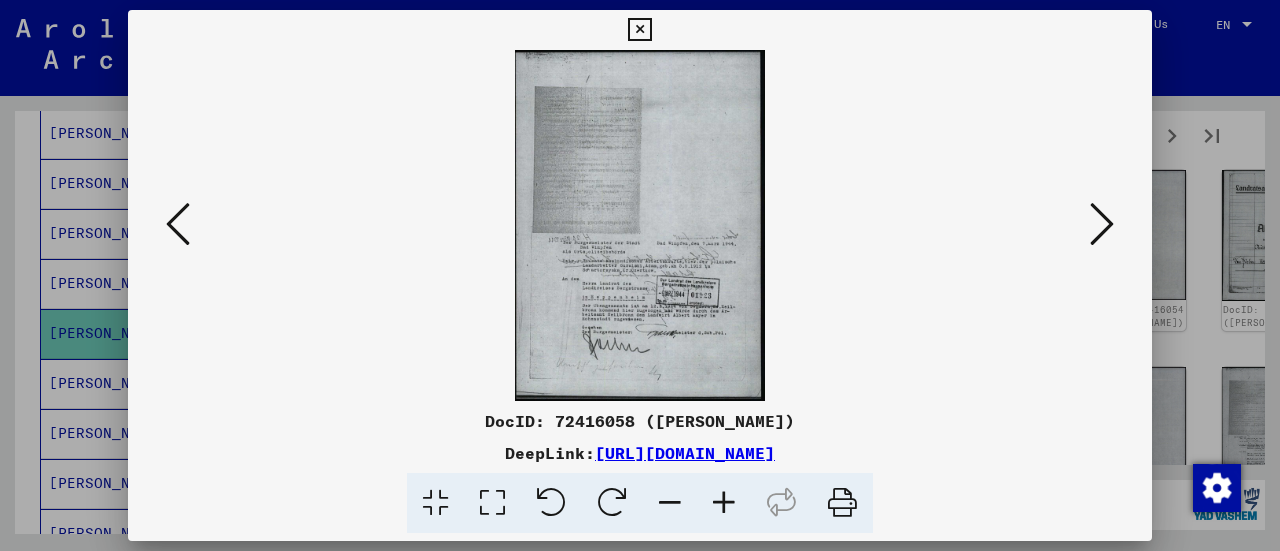 click at bounding box center [1102, 225] 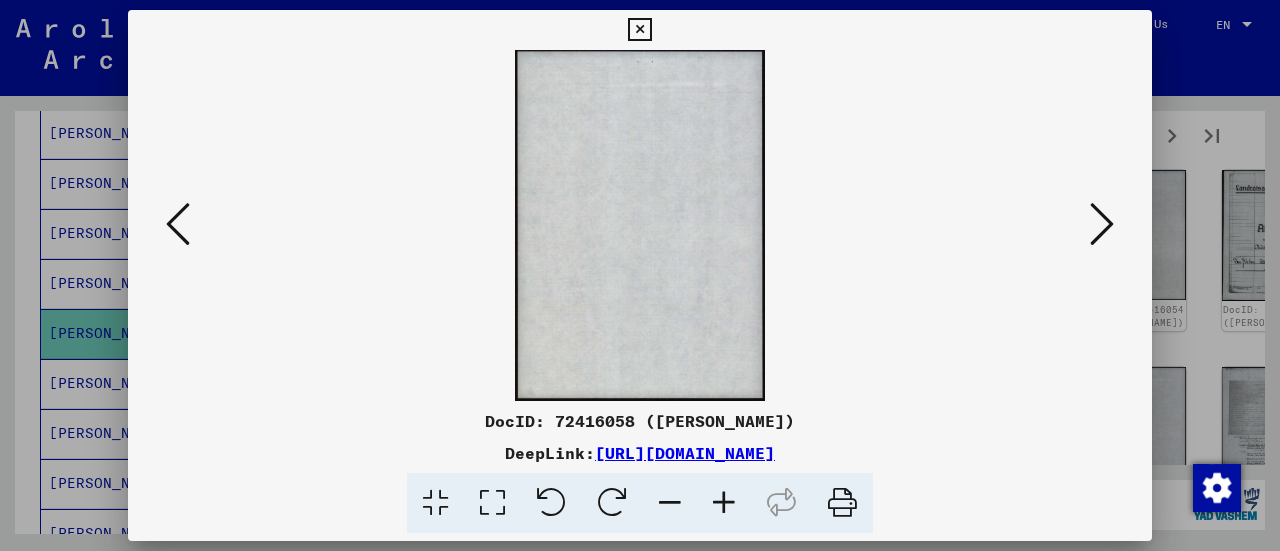 click at bounding box center [1102, 225] 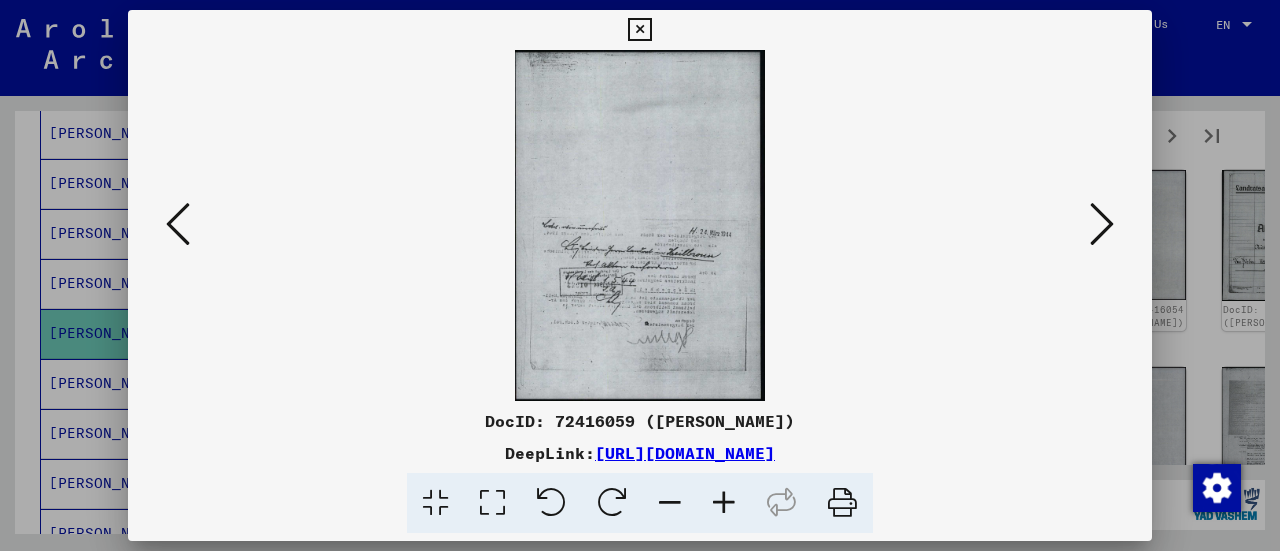 click at bounding box center [1102, 225] 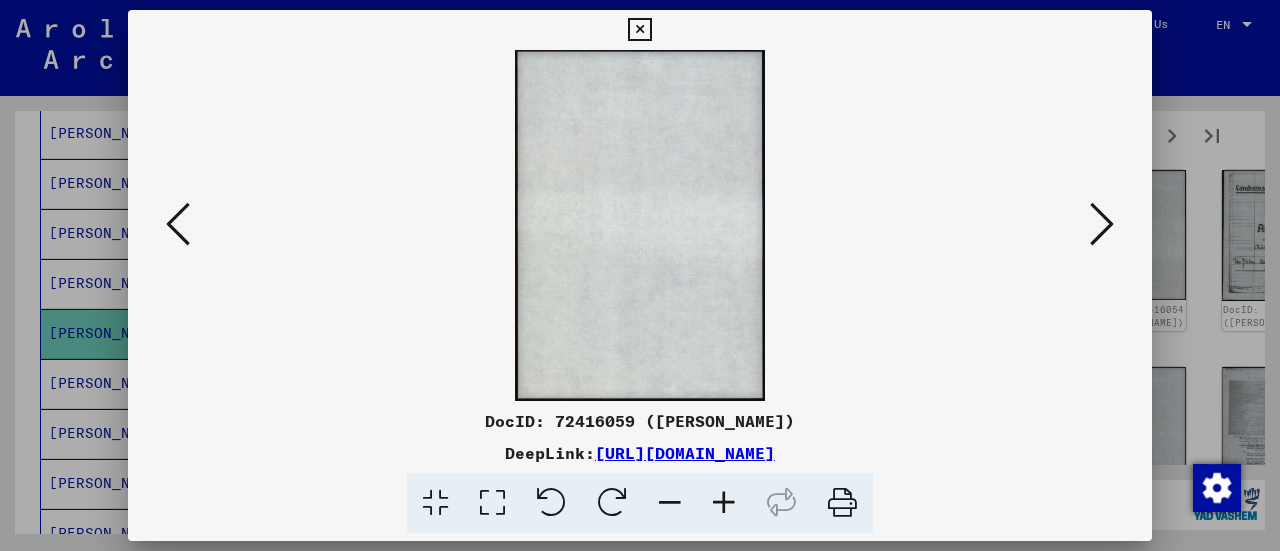 click at bounding box center (178, 224) 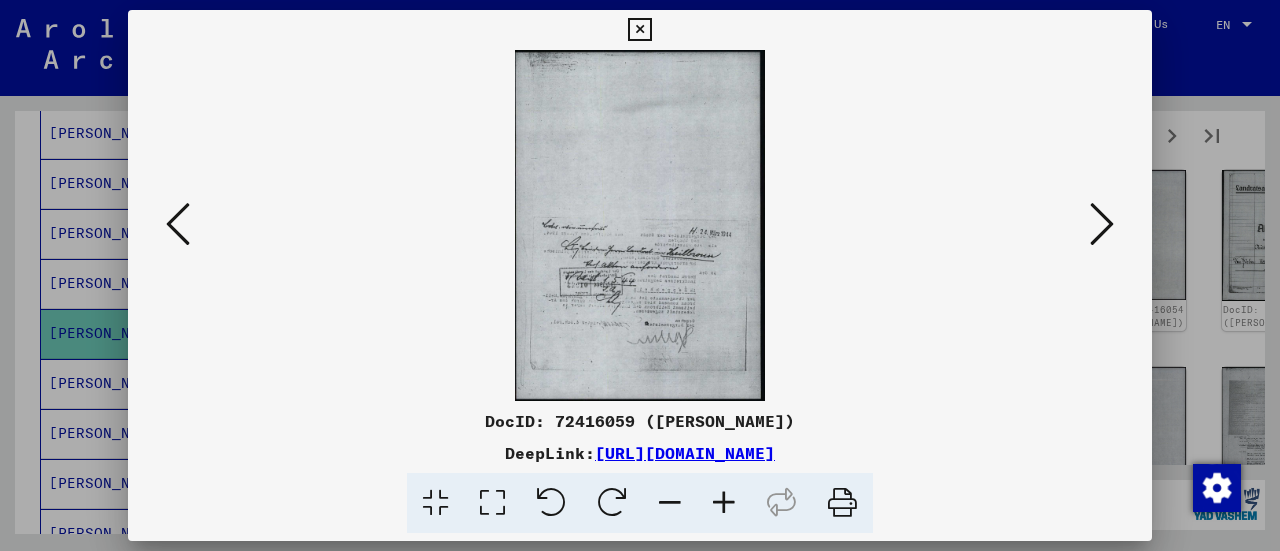 click at bounding box center (724, 503) 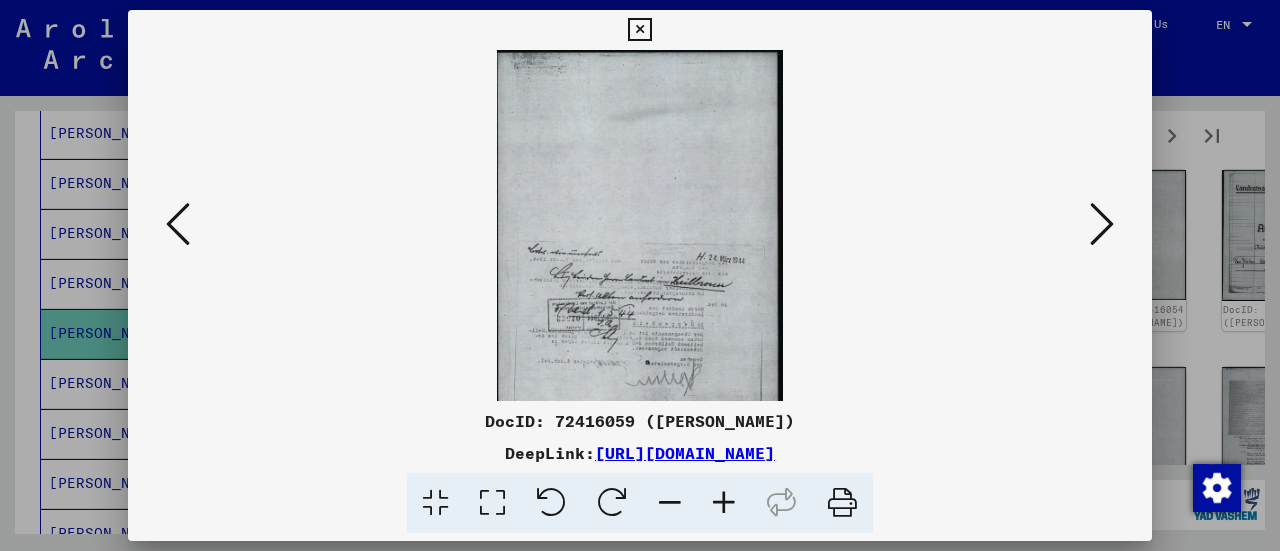 click at bounding box center [724, 503] 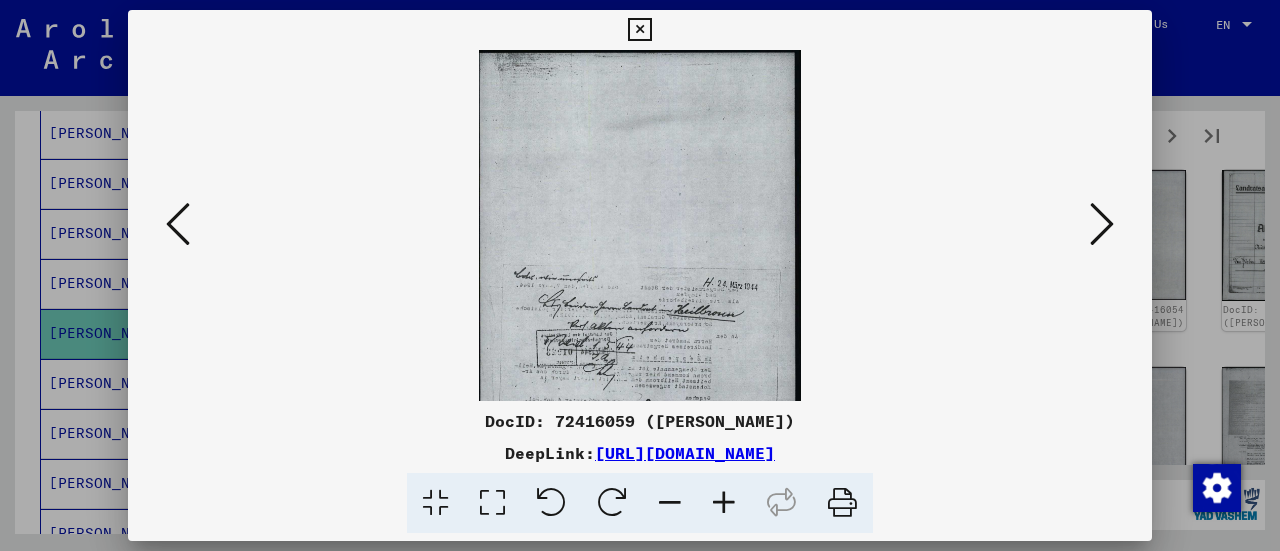 click at bounding box center [724, 503] 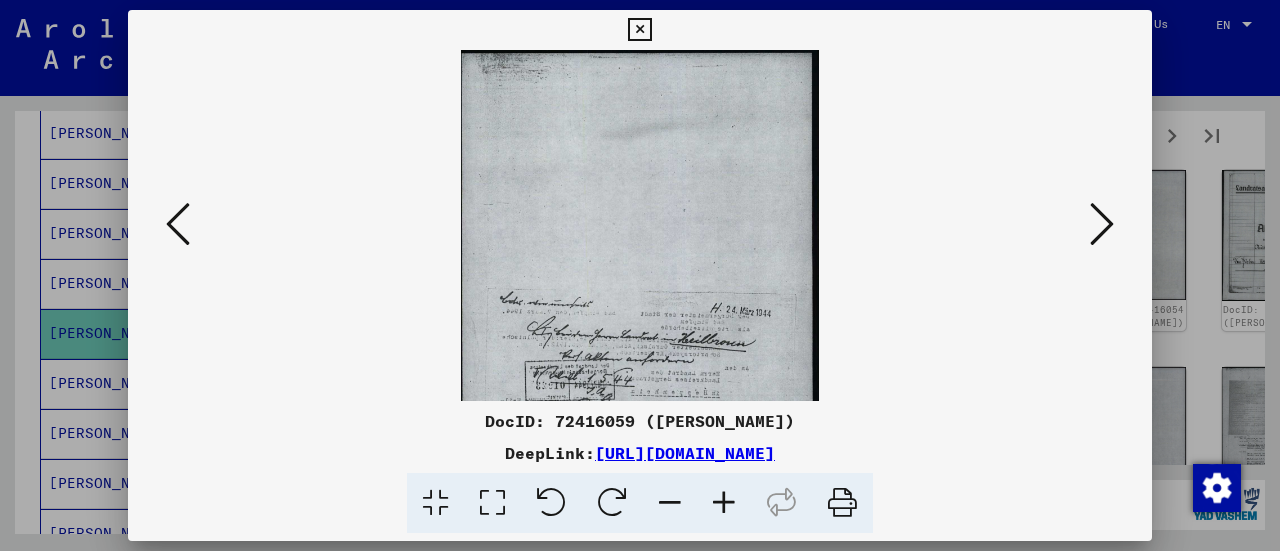 click at bounding box center (724, 503) 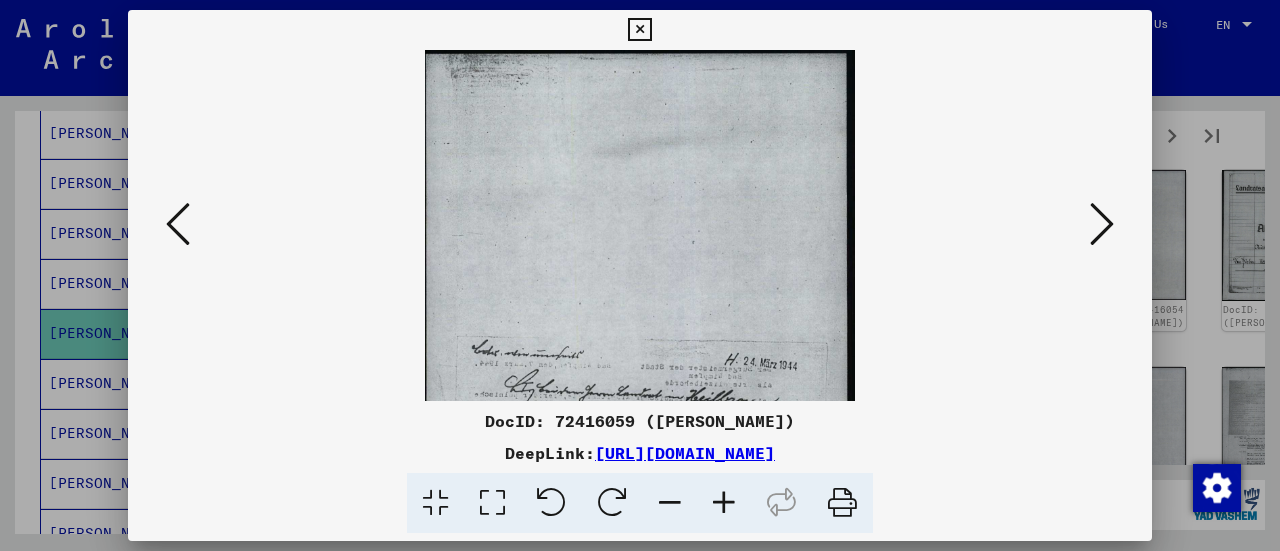 click at bounding box center (724, 503) 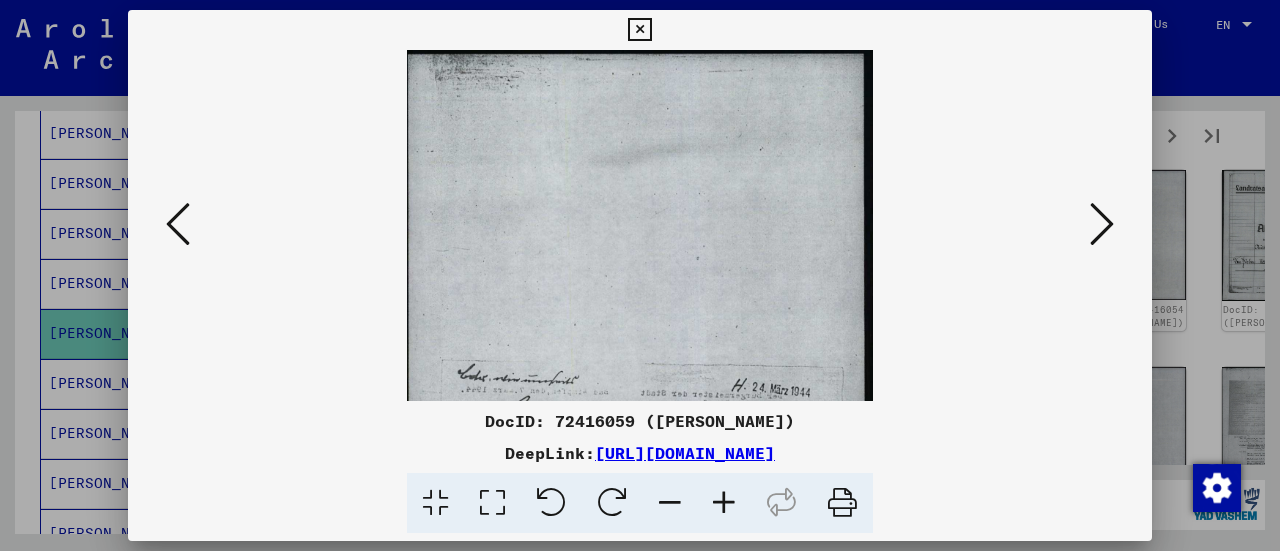 click at bounding box center [724, 503] 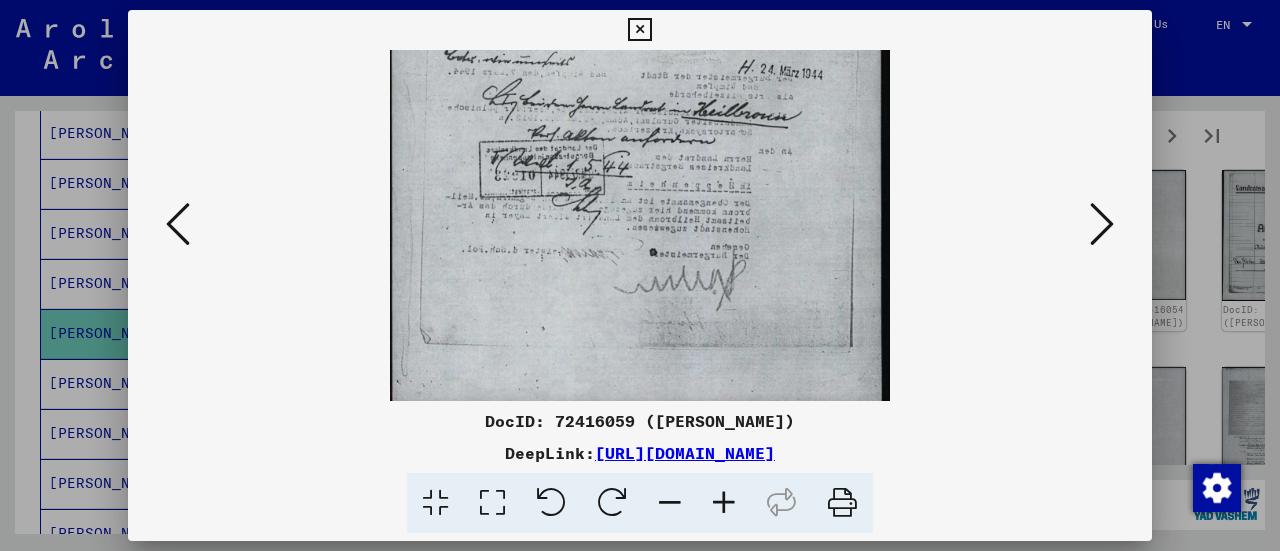 drag, startPoint x: 608, startPoint y: 260, endPoint x: 605, endPoint y: -87, distance: 347.01297 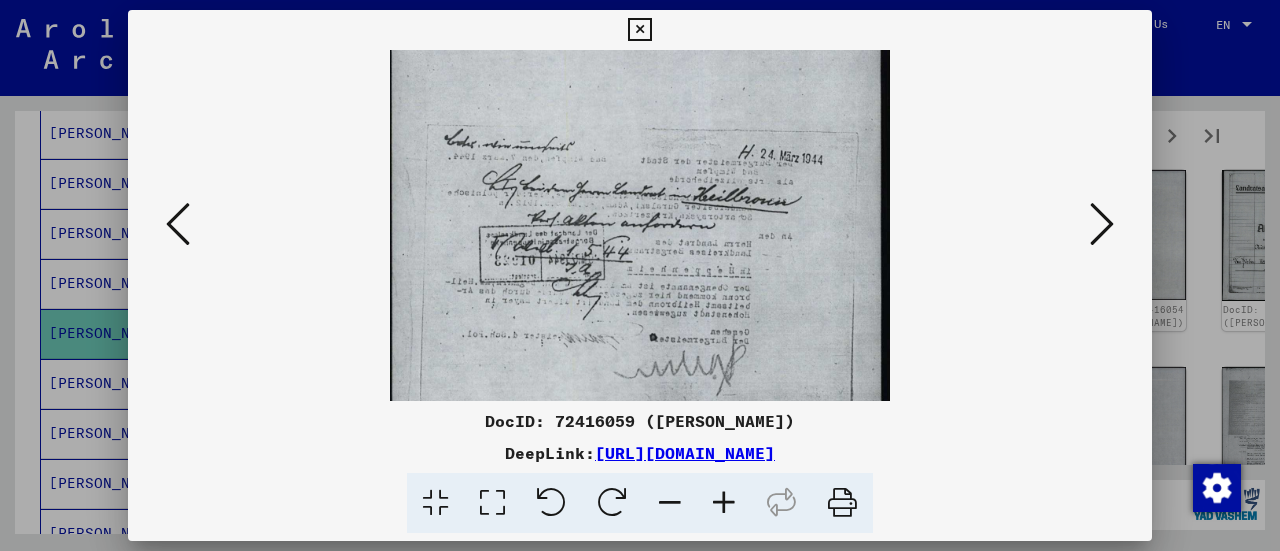 scroll, scrollTop: 255, scrollLeft: 0, axis: vertical 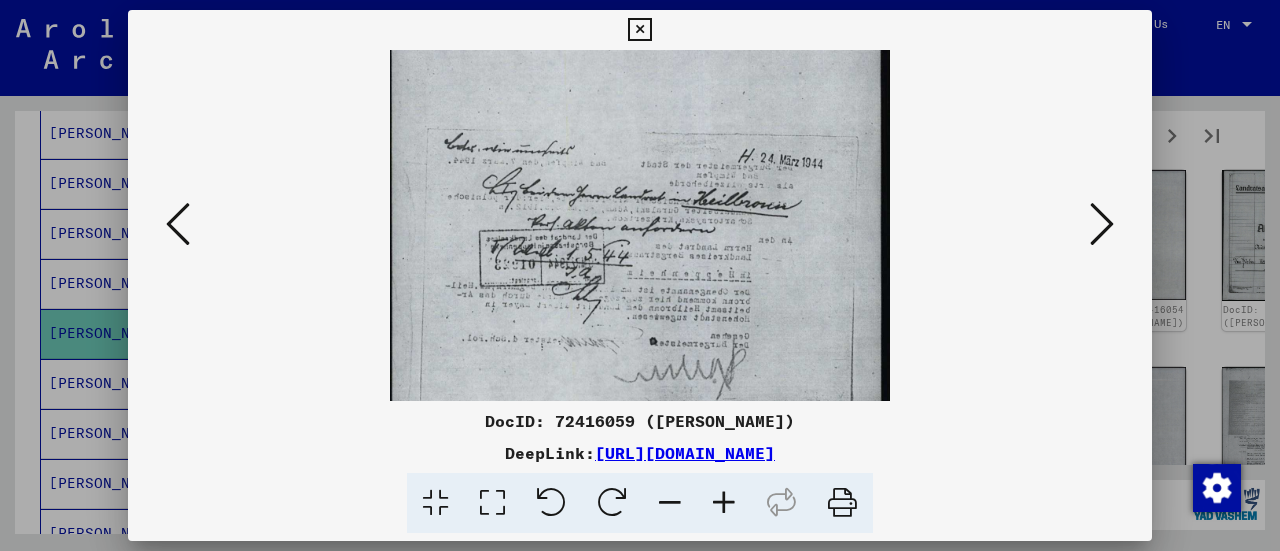 drag, startPoint x: 636, startPoint y: 206, endPoint x: 651, endPoint y: 303, distance: 98.15294 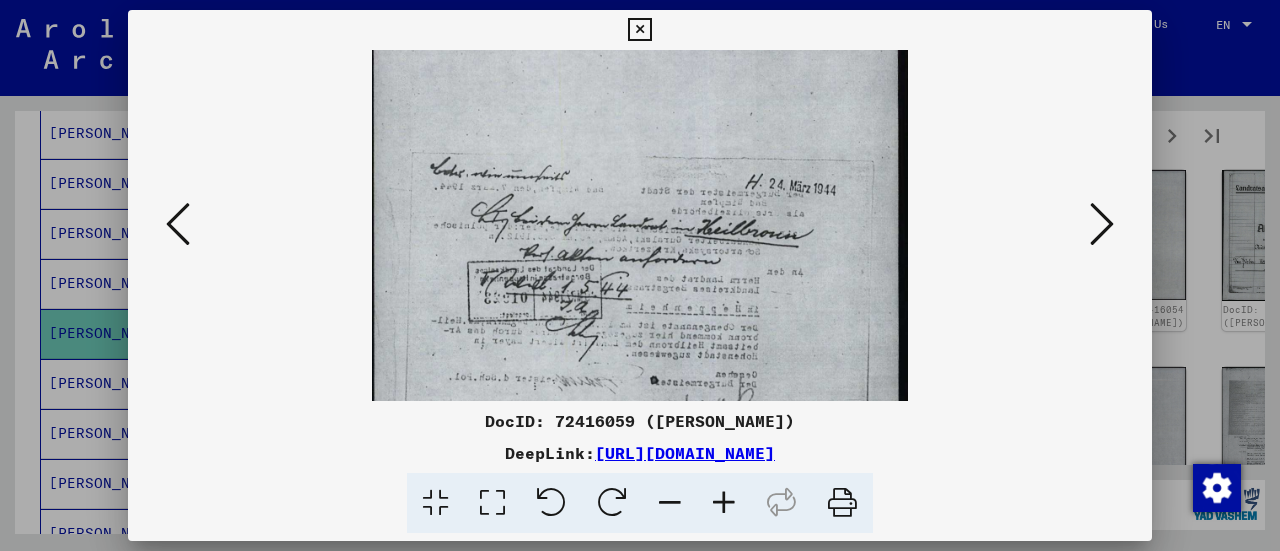 click at bounding box center (724, 503) 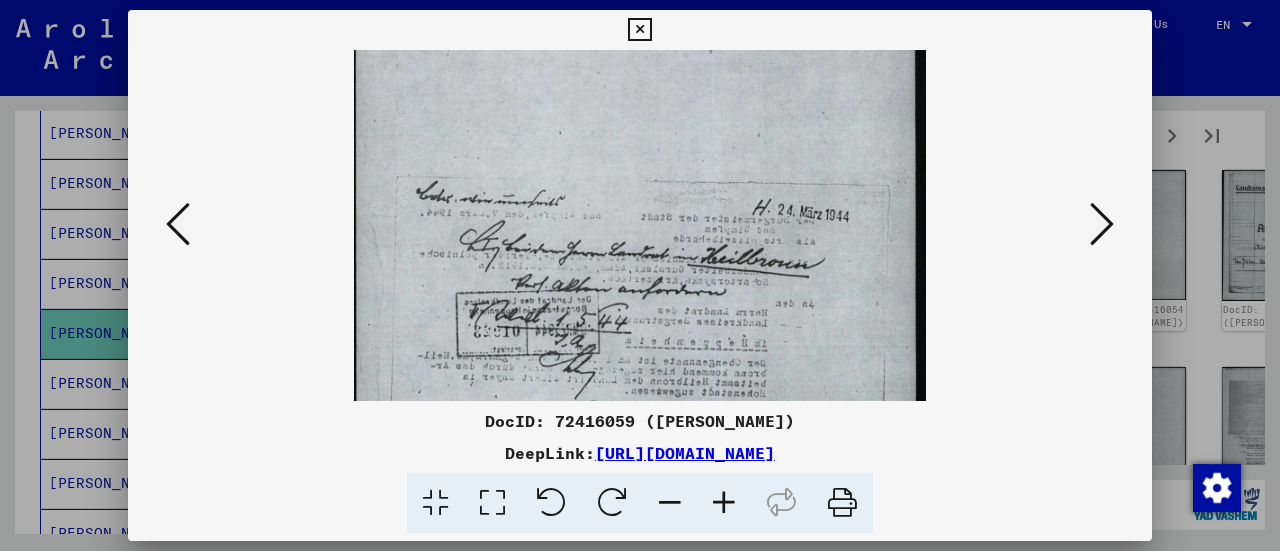 click at bounding box center (724, 503) 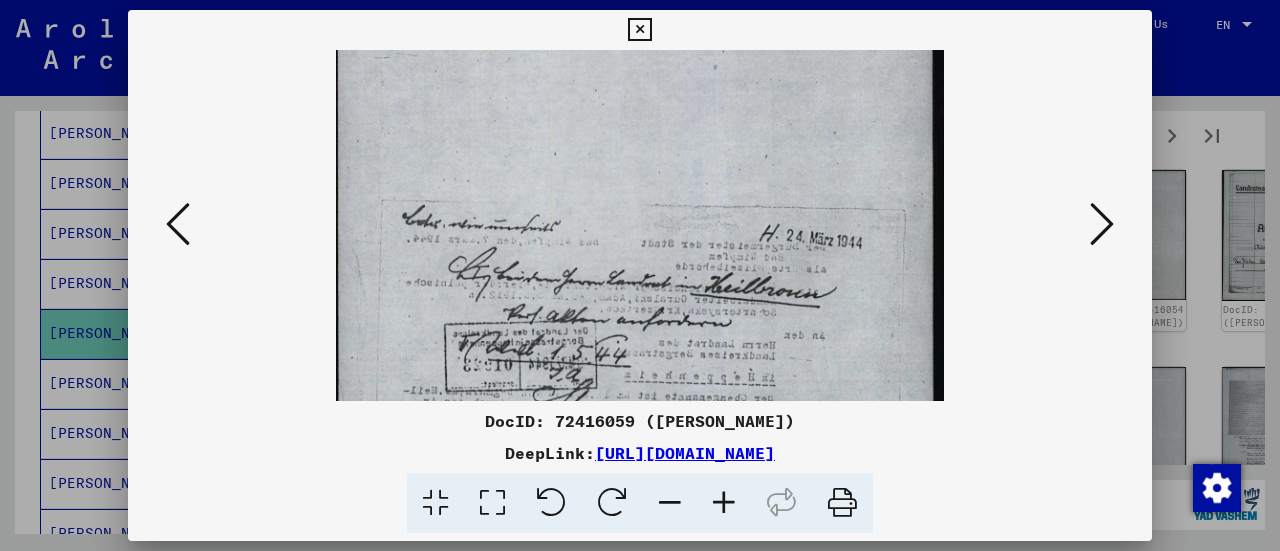 click at bounding box center [724, 503] 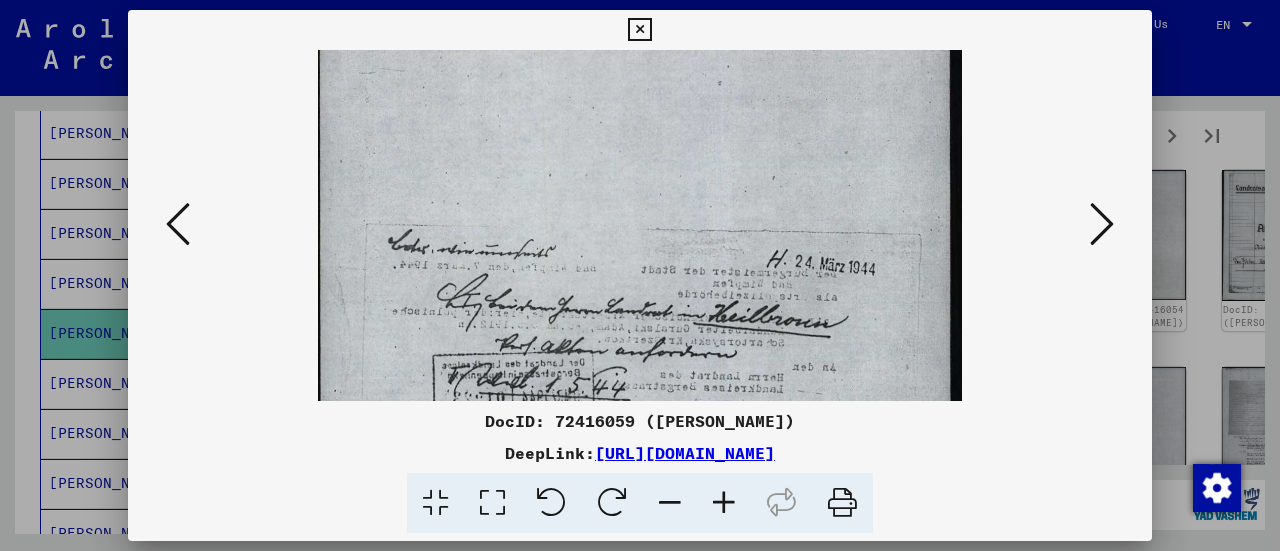click at bounding box center (724, 503) 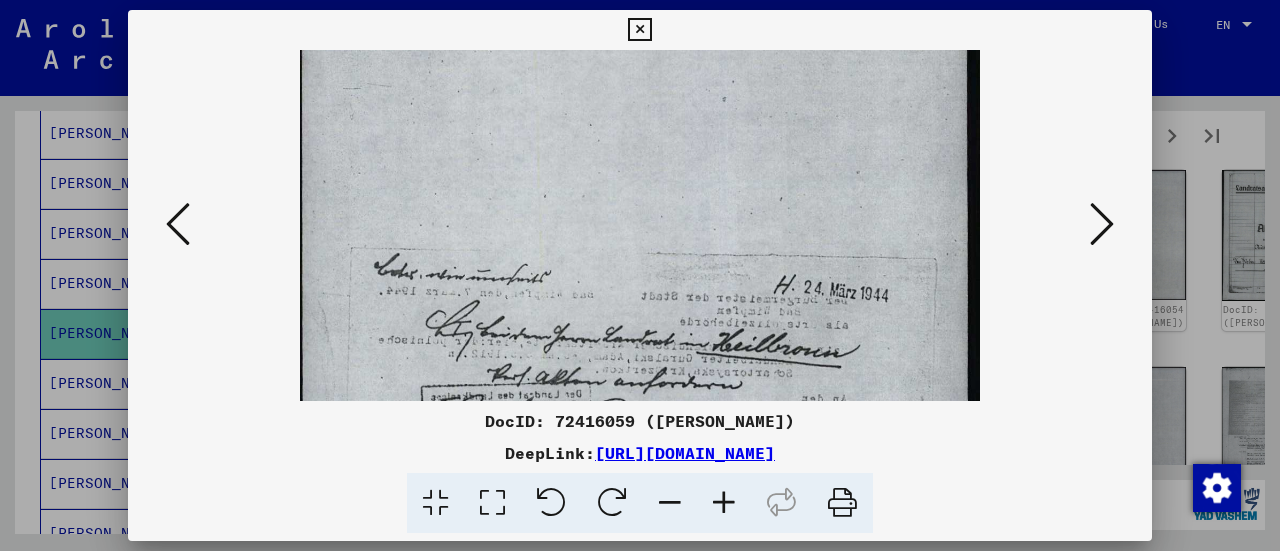 click at bounding box center (724, 503) 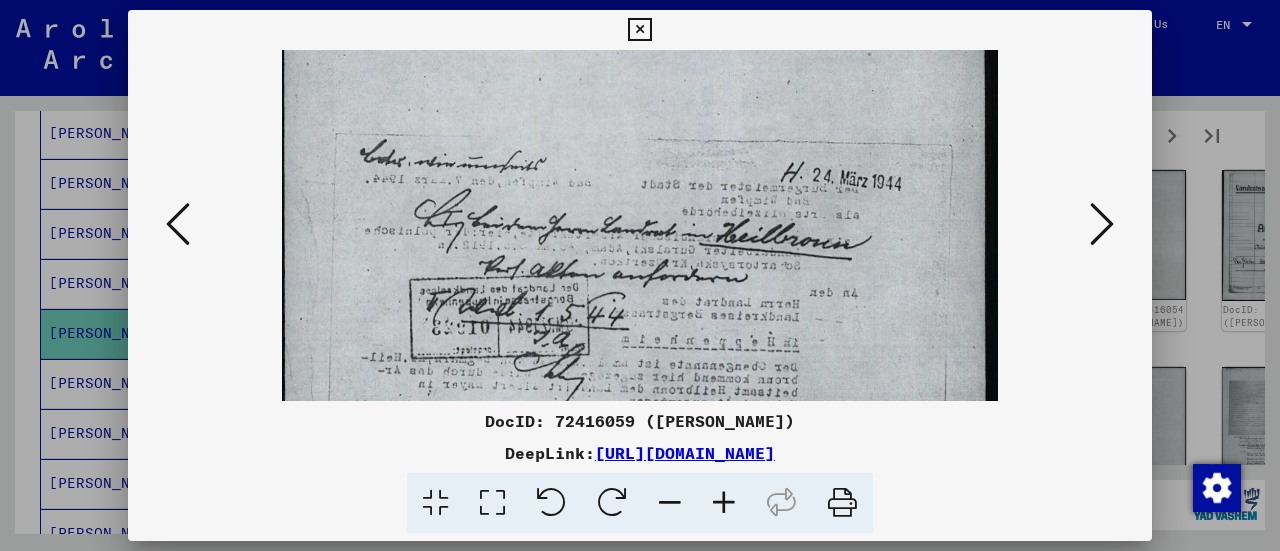 scroll, scrollTop: 402, scrollLeft: 0, axis: vertical 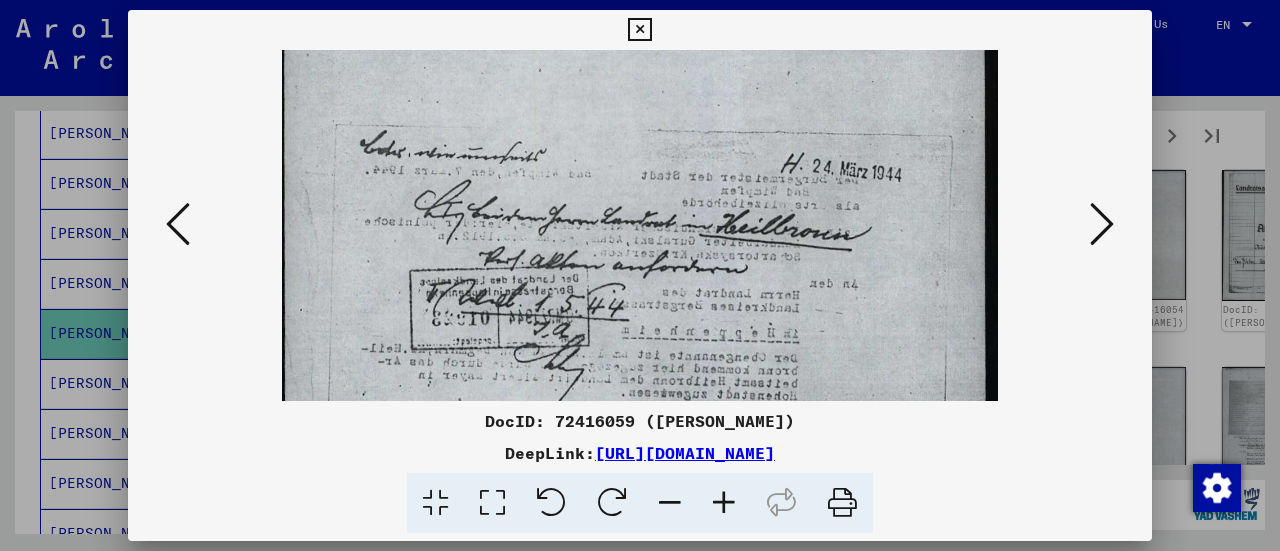 drag, startPoint x: 667, startPoint y: 312, endPoint x: 640, endPoint y: 171, distance: 143.56183 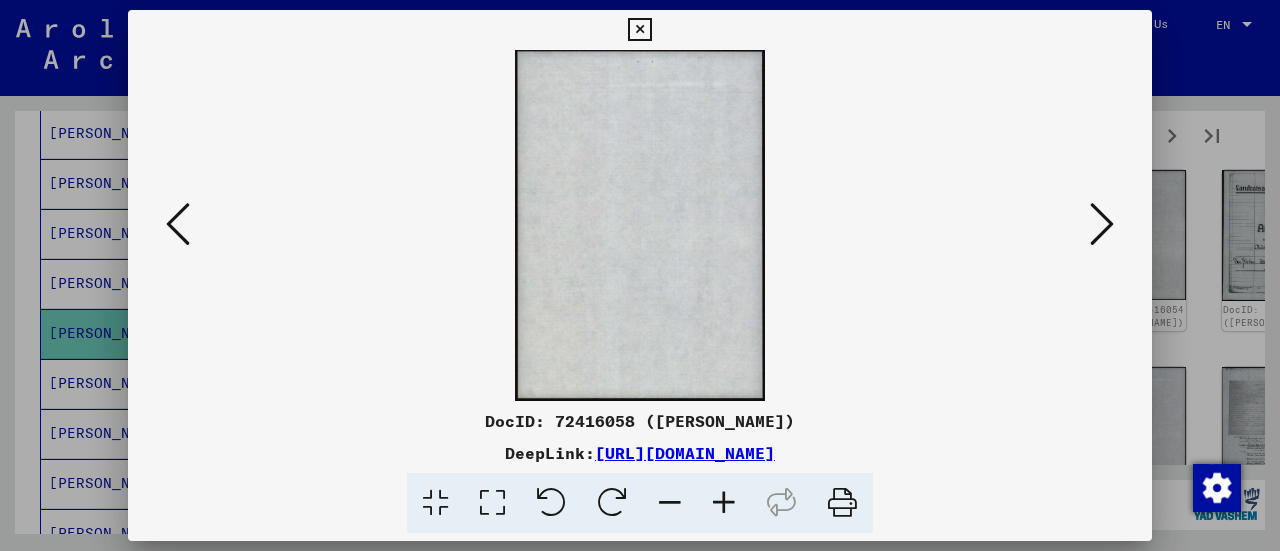 click at bounding box center [178, 224] 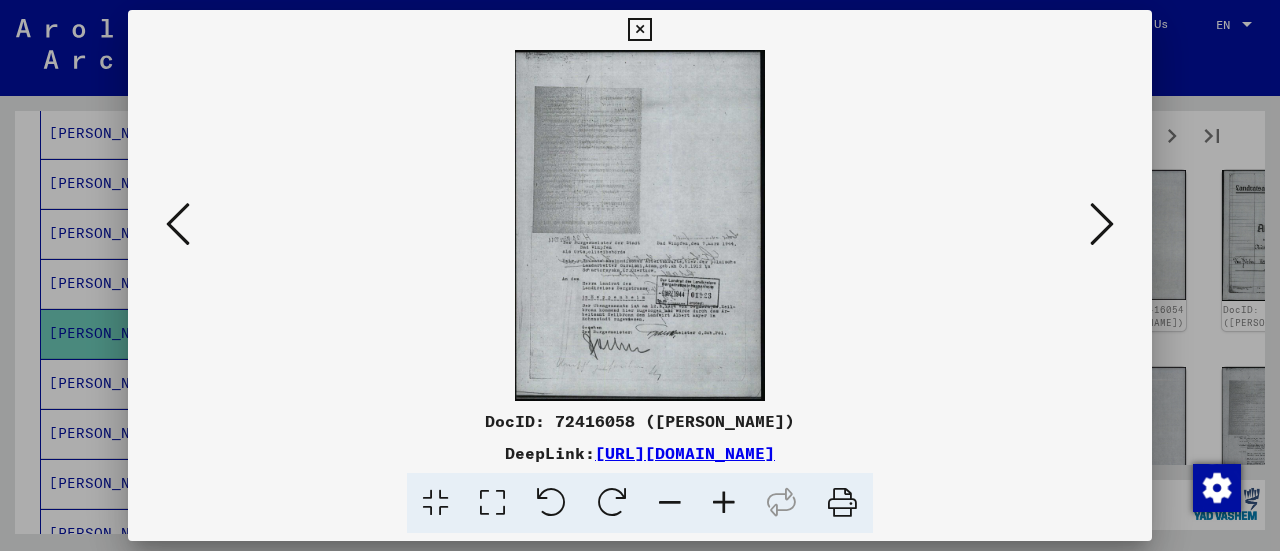 click at bounding box center (178, 224) 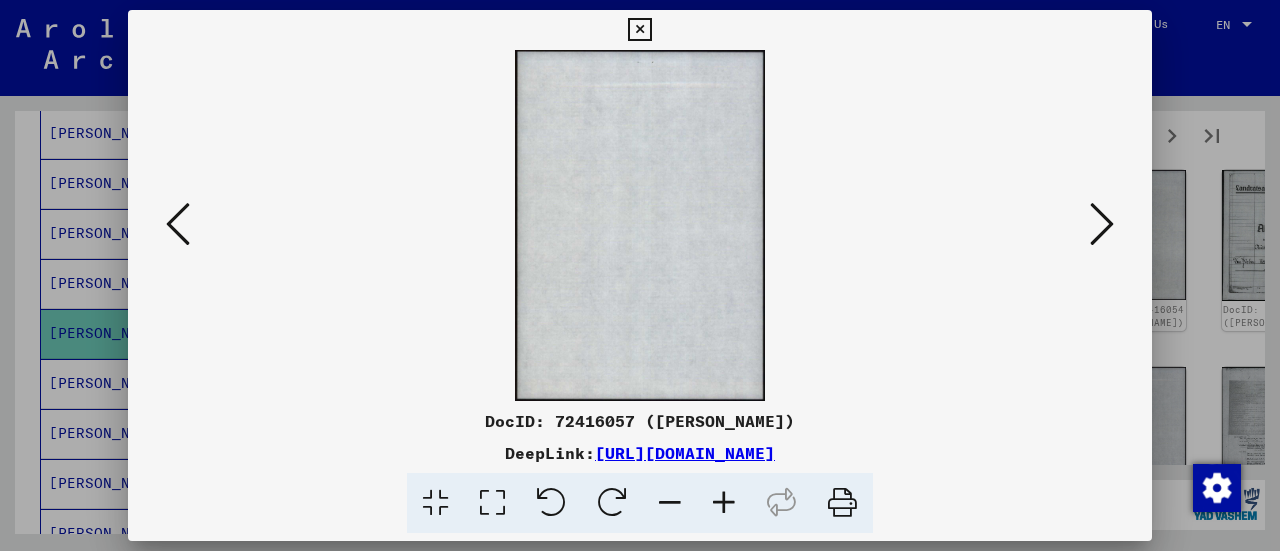 click at bounding box center [178, 224] 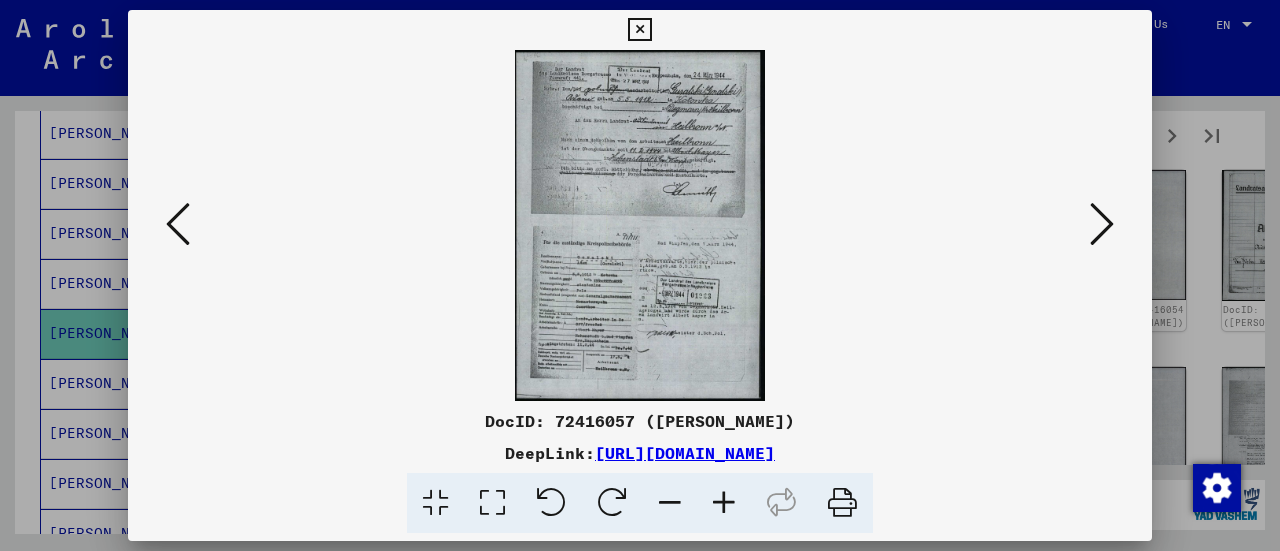 click at bounding box center (178, 224) 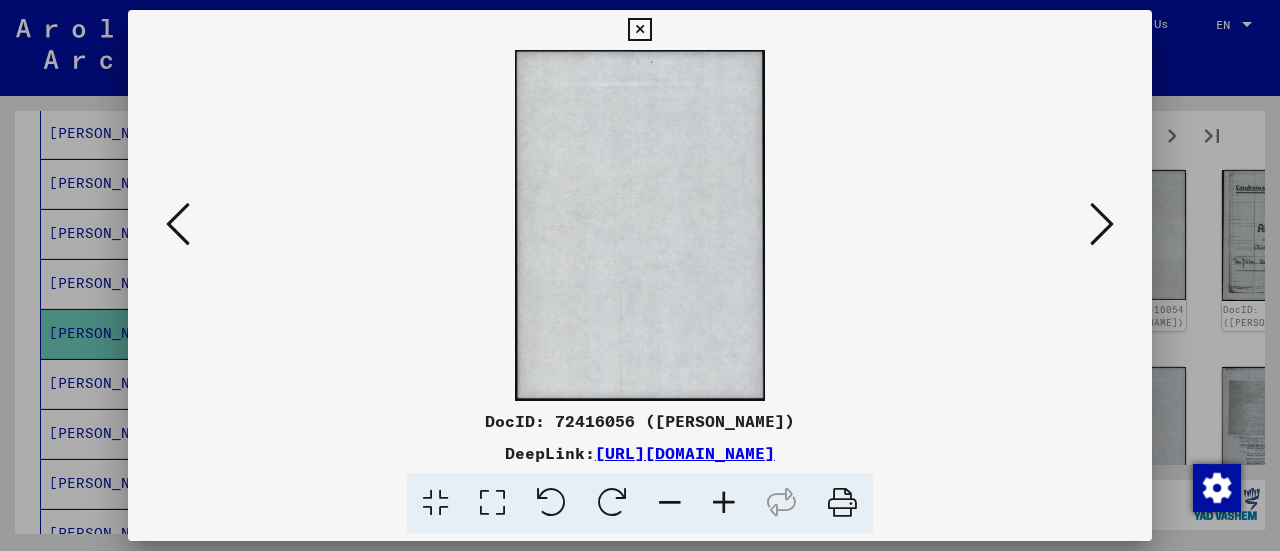 click at bounding box center [178, 224] 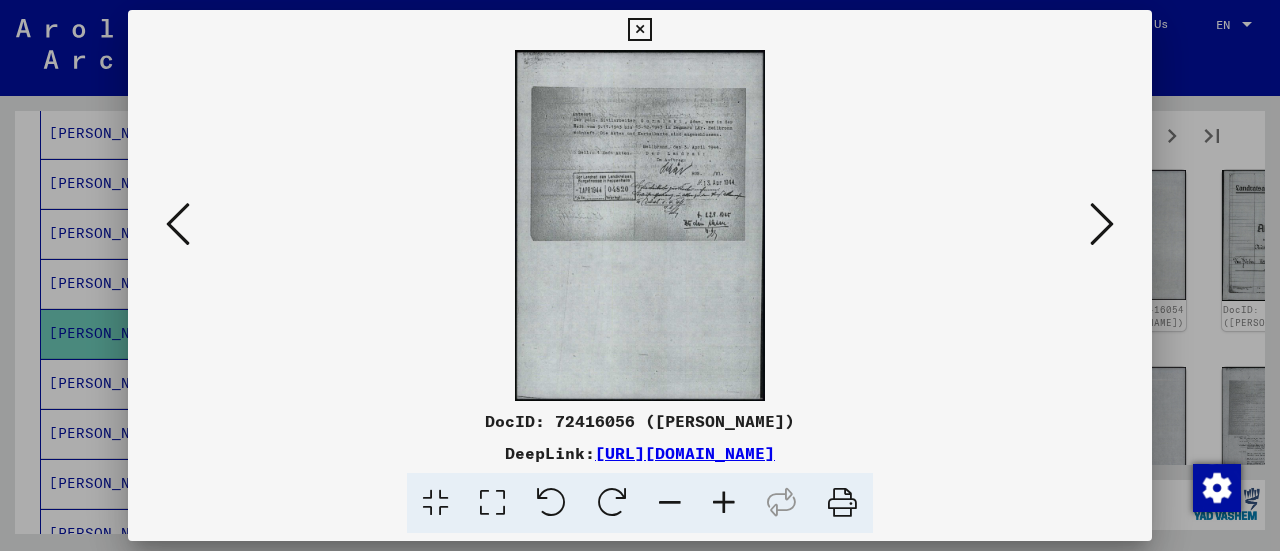 click at bounding box center [724, 503] 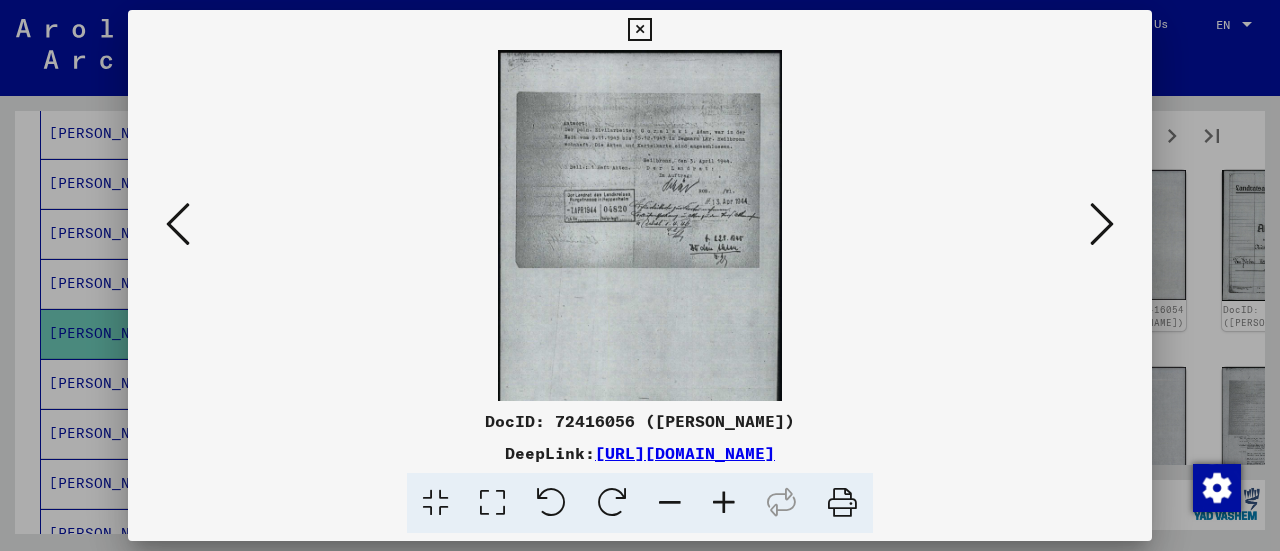 click at bounding box center [724, 503] 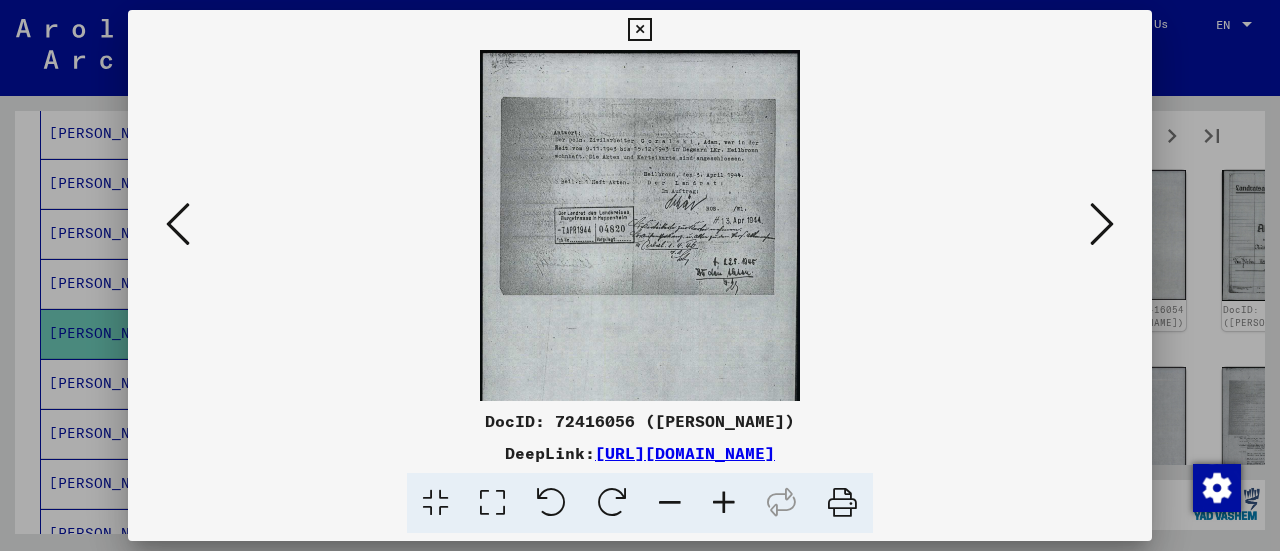click at bounding box center [724, 503] 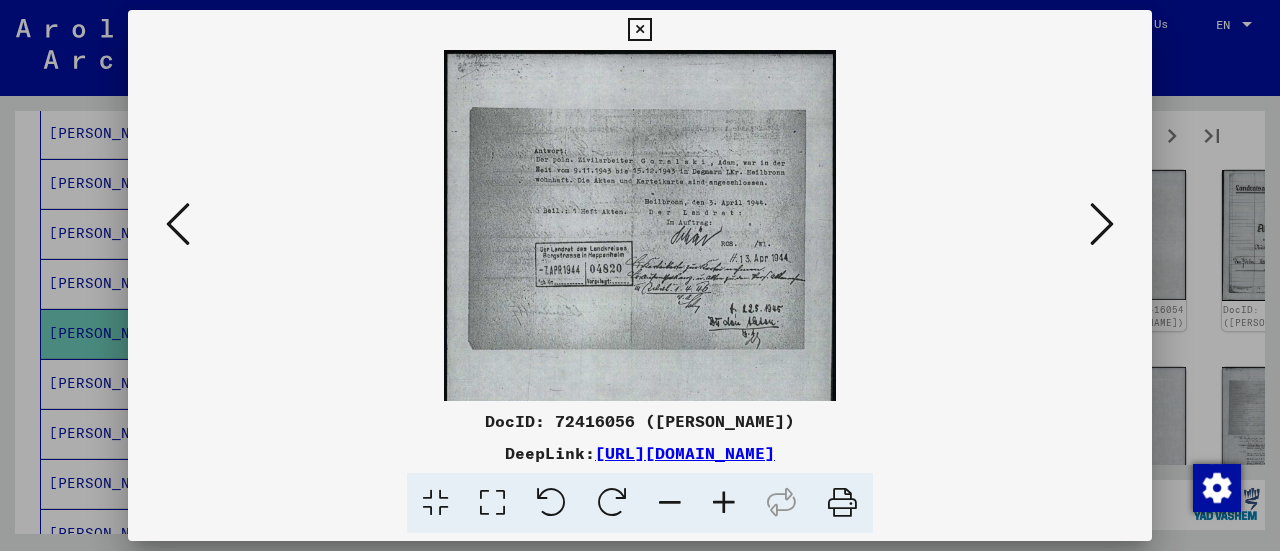 click at bounding box center (724, 503) 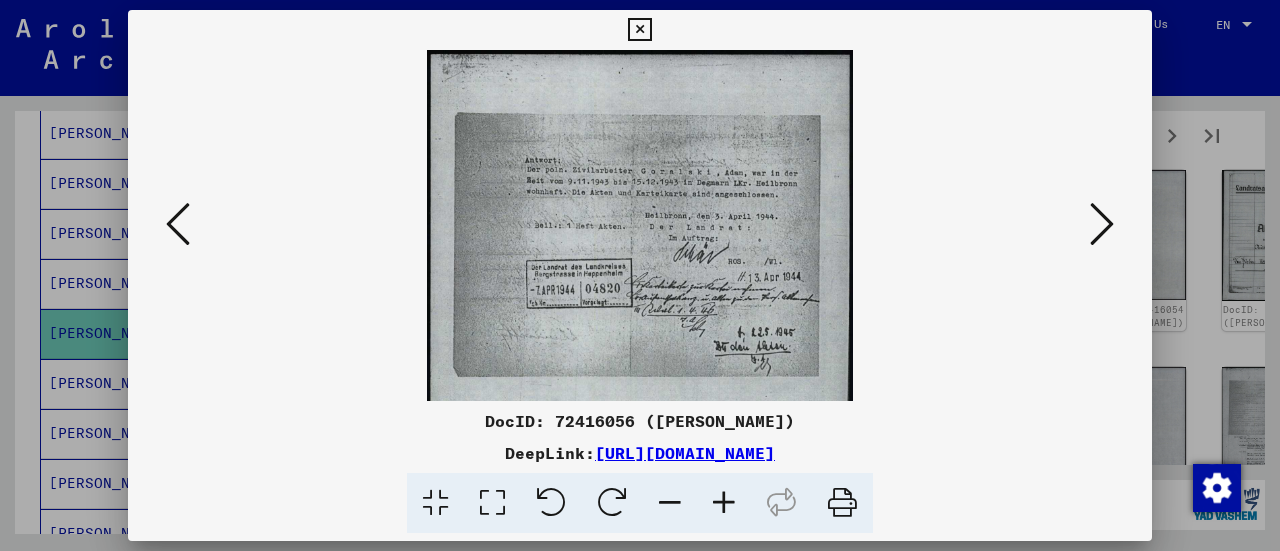 click at bounding box center [724, 503] 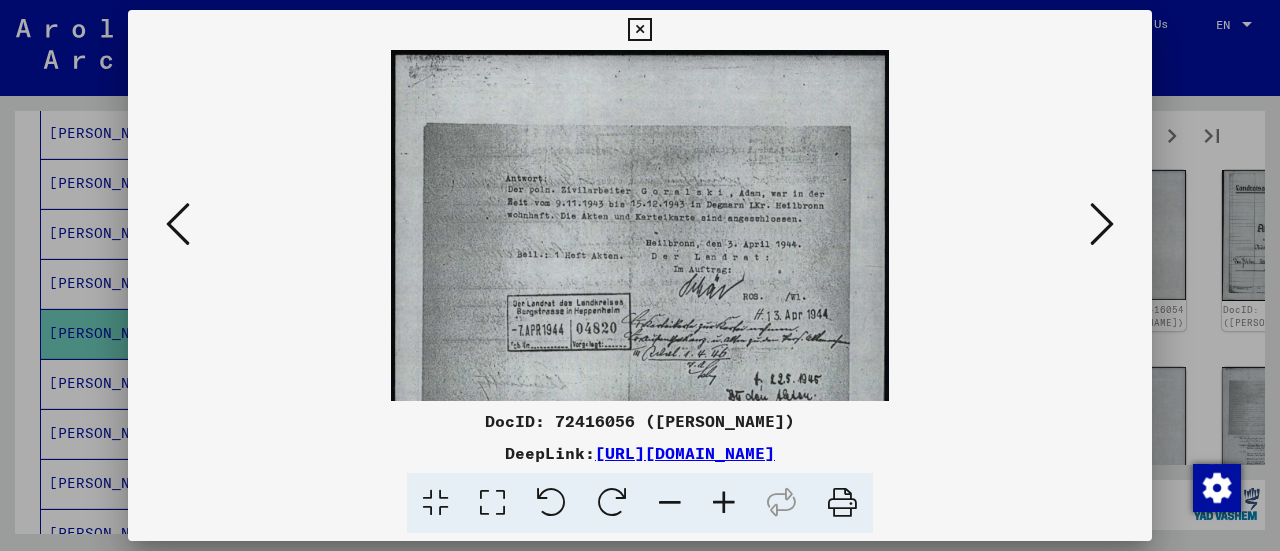 click at bounding box center (724, 503) 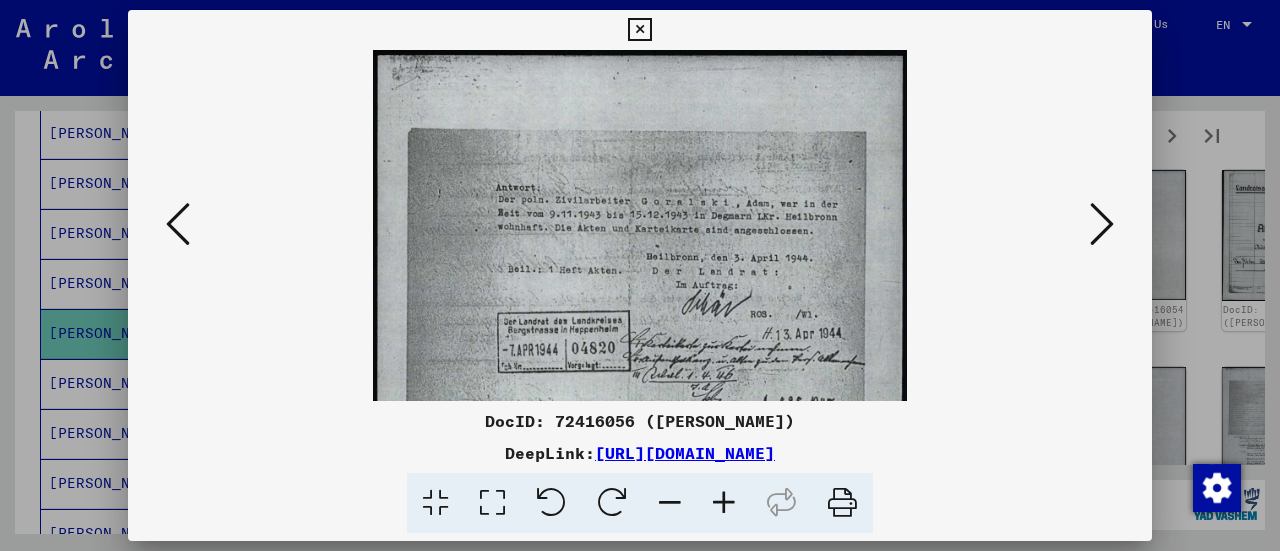 click at bounding box center [724, 503] 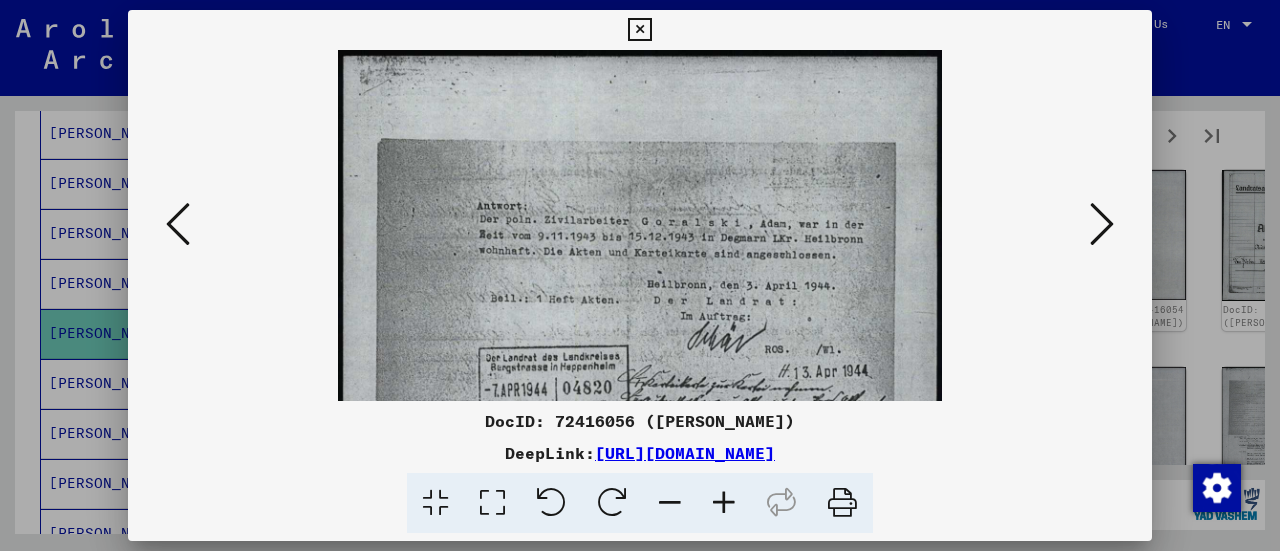 click at bounding box center (724, 503) 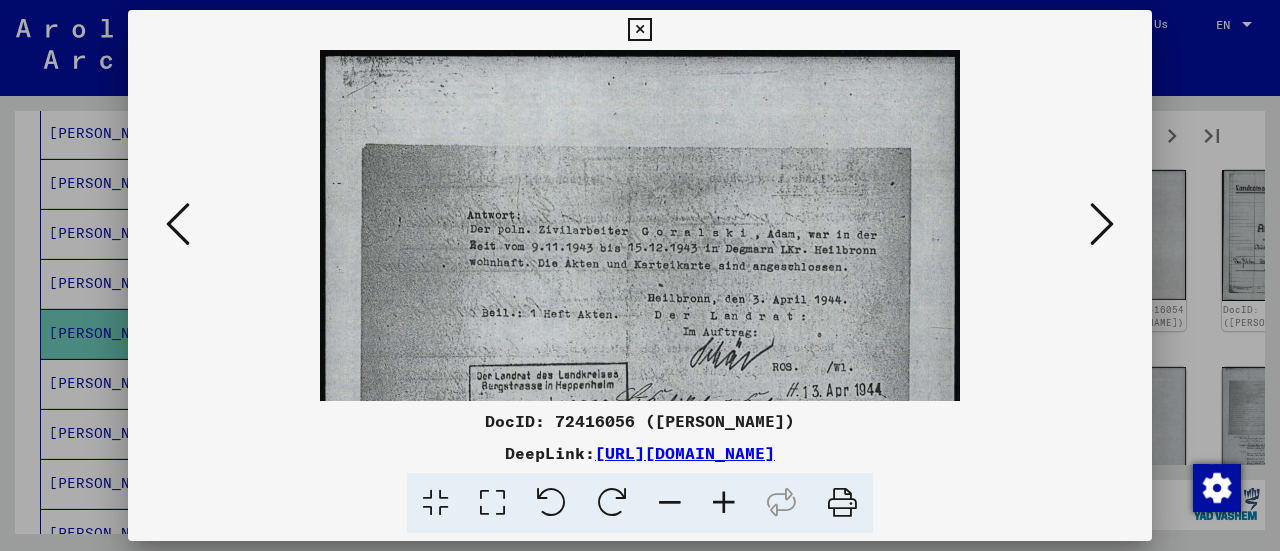 click at bounding box center [724, 503] 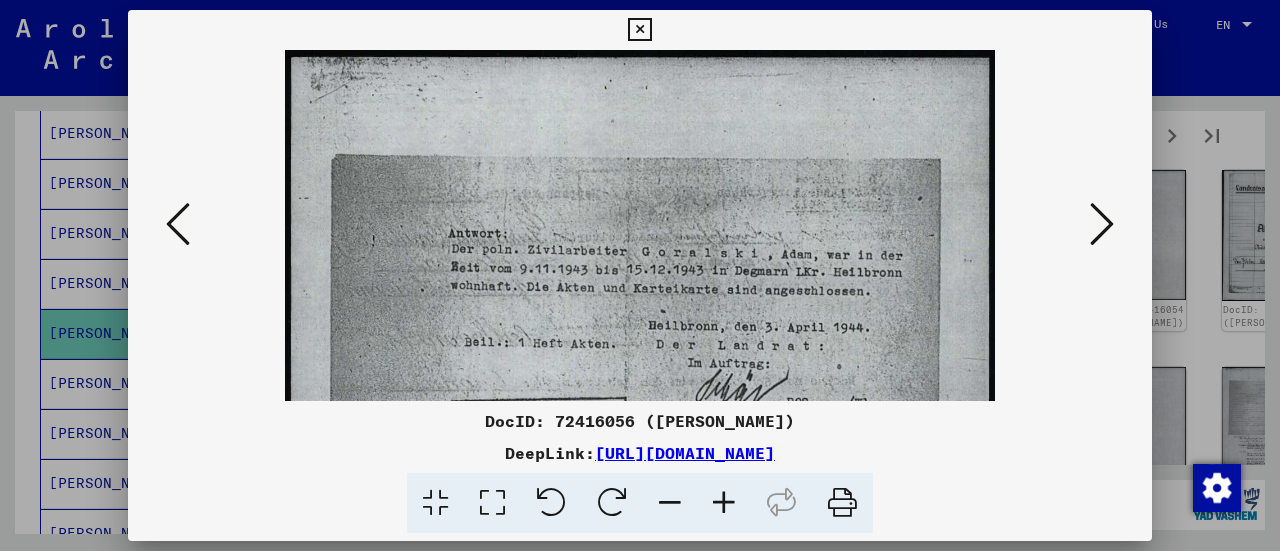 click at bounding box center (724, 503) 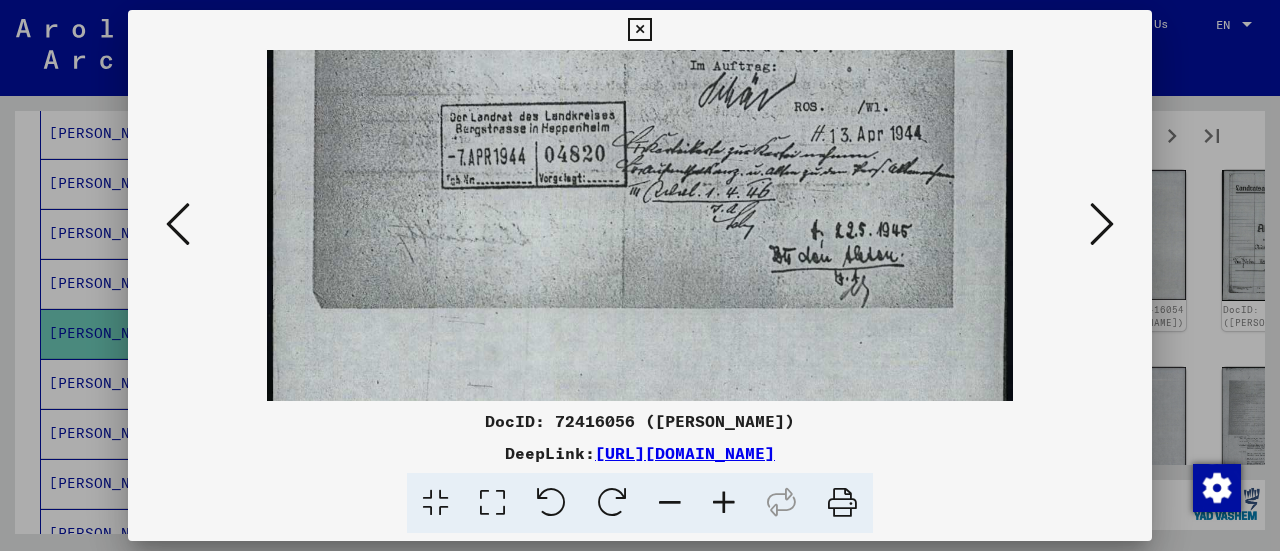 scroll, scrollTop: 308, scrollLeft: 0, axis: vertical 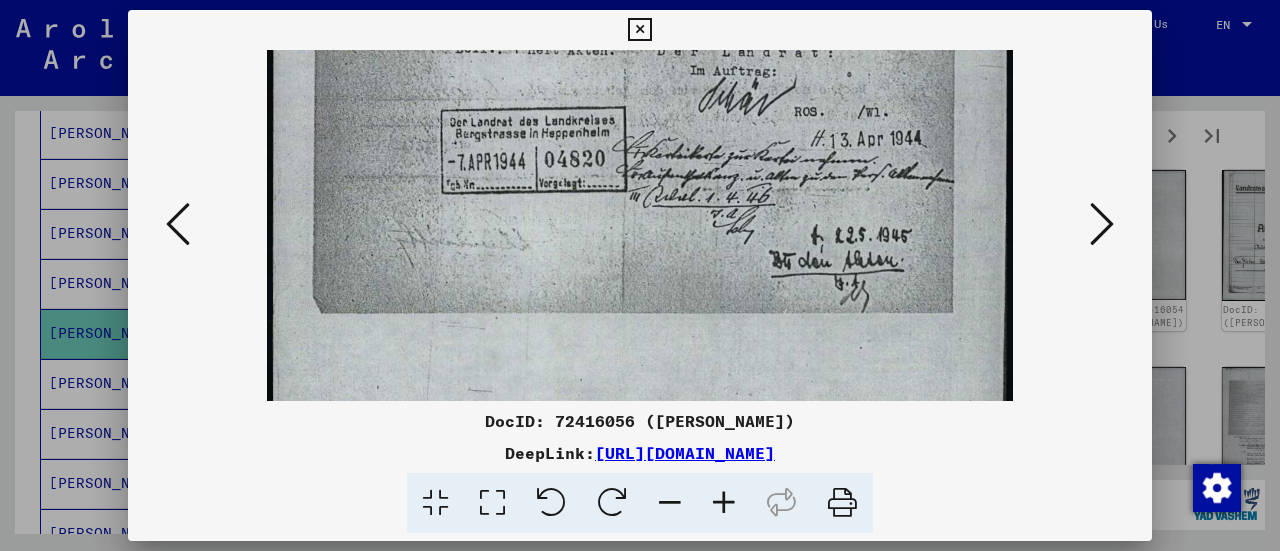 drag, startPoint x: 742, startPoint y: 334, endPoint x: 568, endPoint y: 31, distance: 349.40665 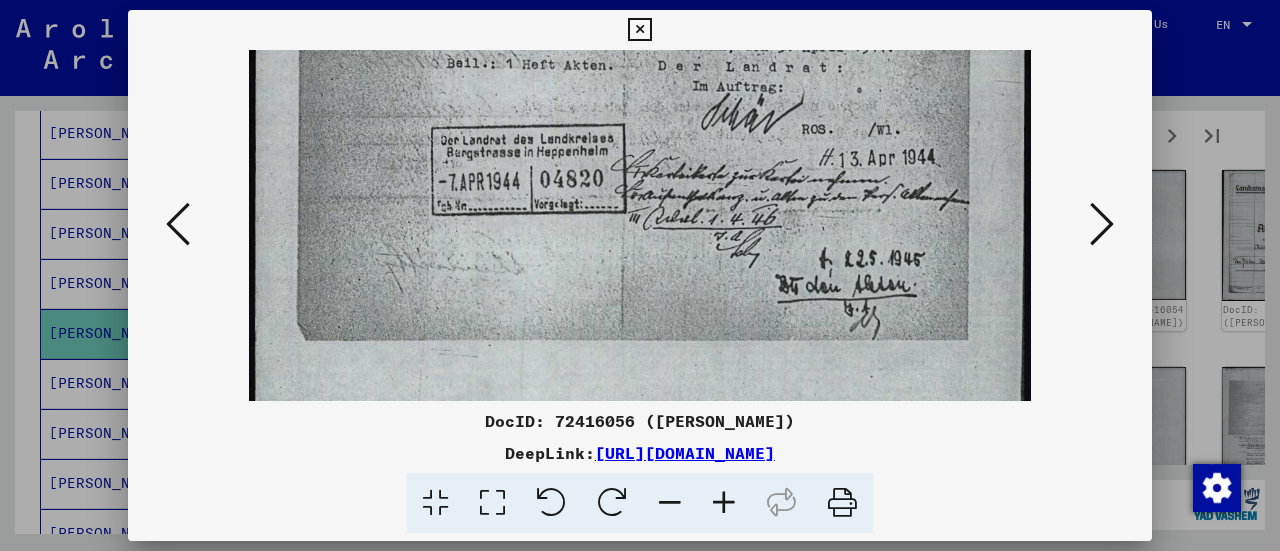 click at bounding box center (724, 503) 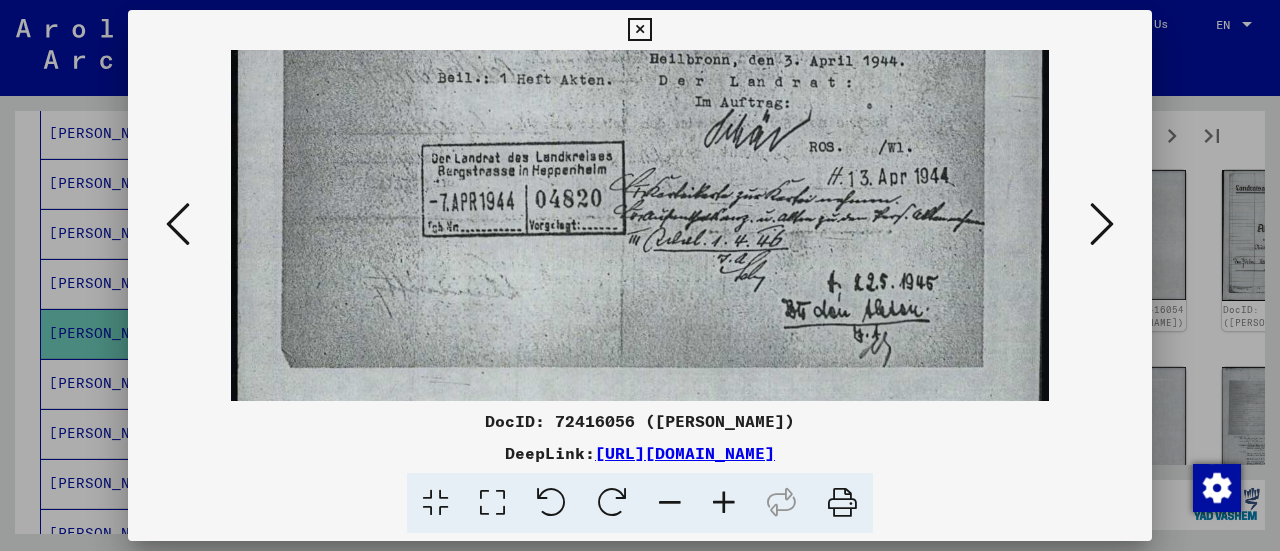 click at bounding box center (724, 503) 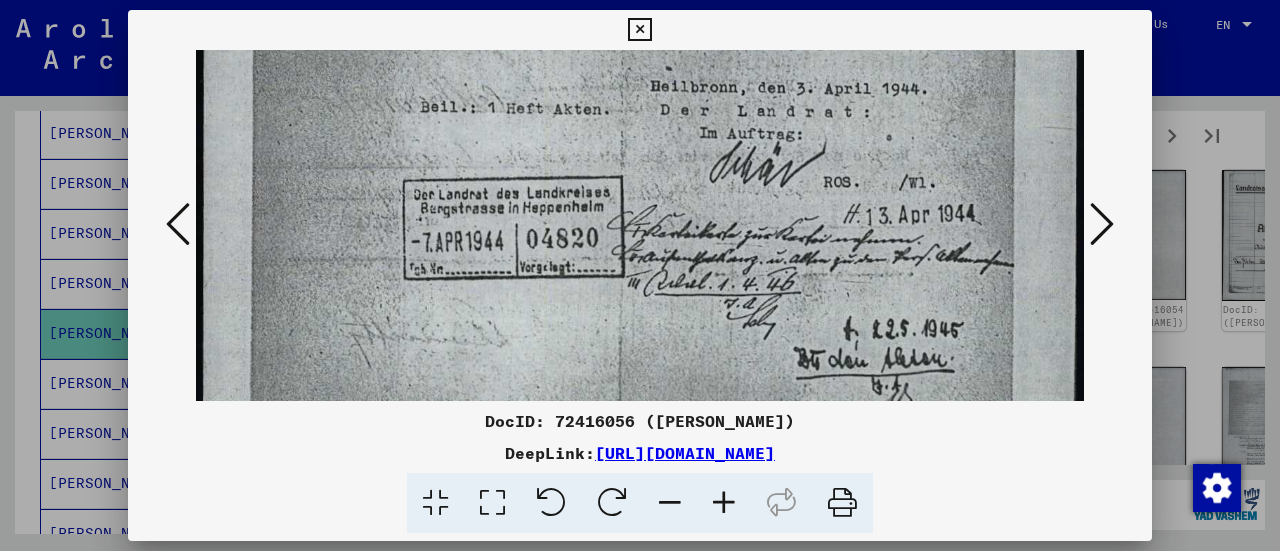 click at bounding box center (724, 503) 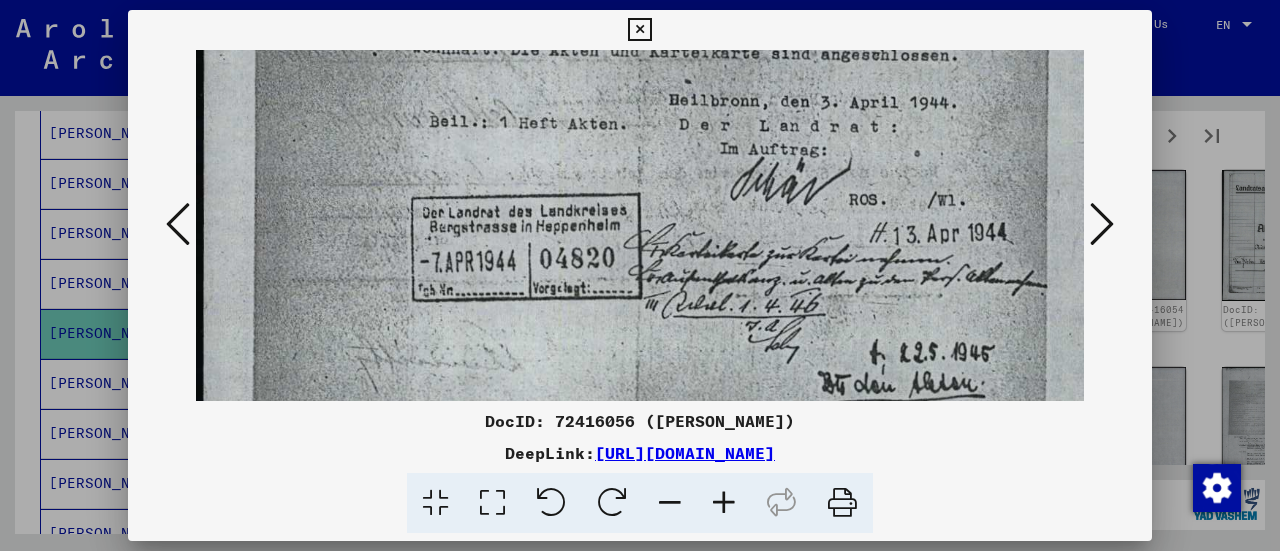 click at bounding box center [724, 503] 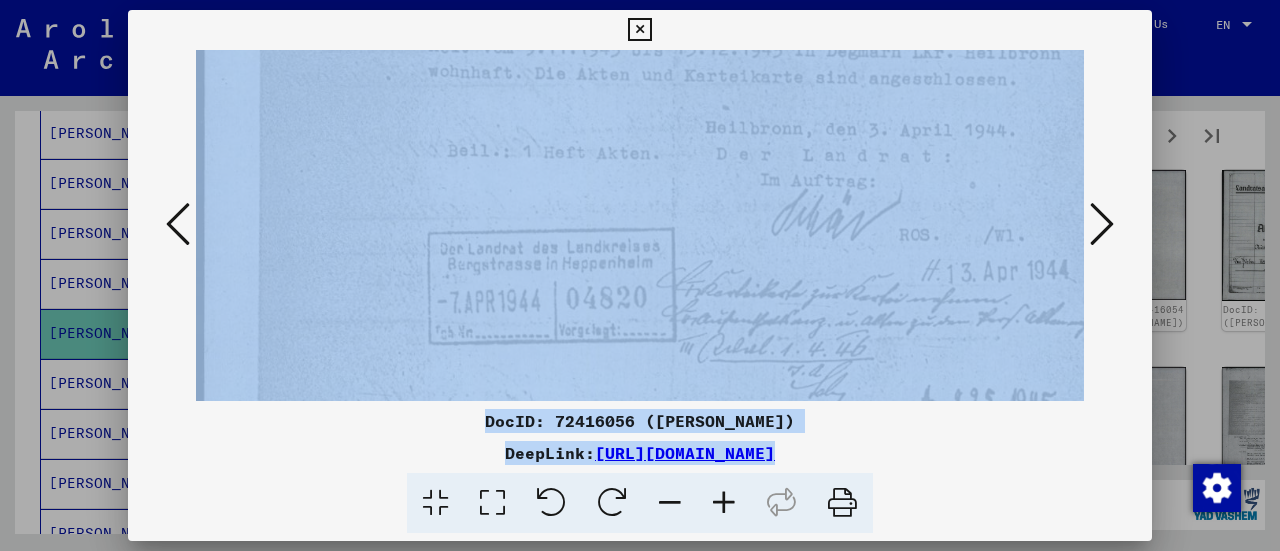 drag, startPoint x: 725, startPoint y: 522, endPoint x: 808, endPoint y: 265, distance: 270.07037 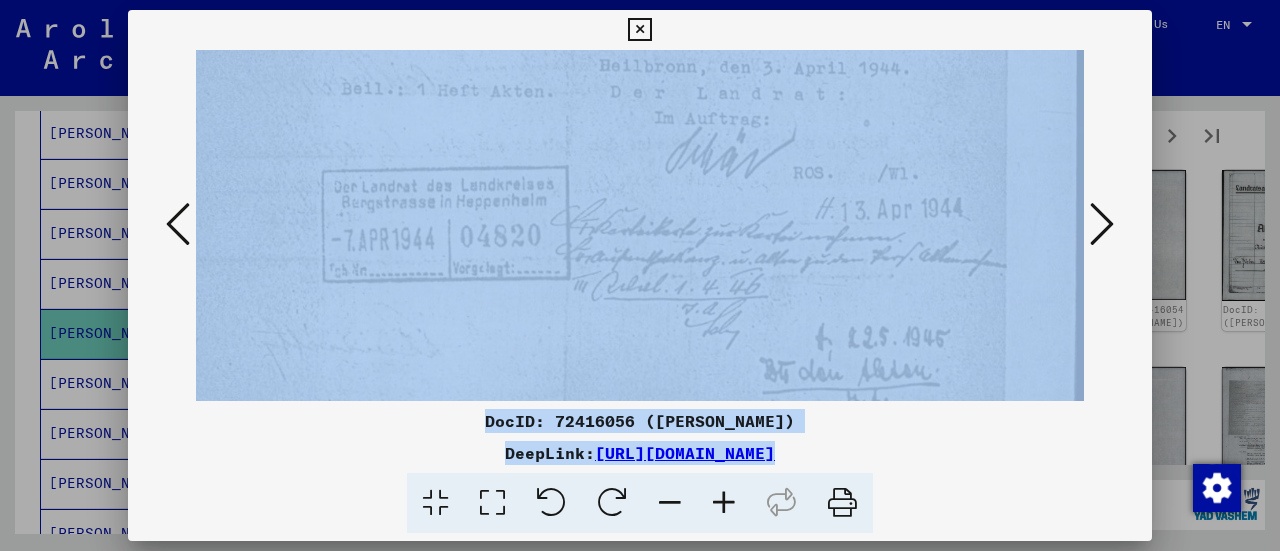 drag, startPoint x: 808, startPoint y: 265, endPoint x: 571, endPoint y: 201, distance: 245.4893 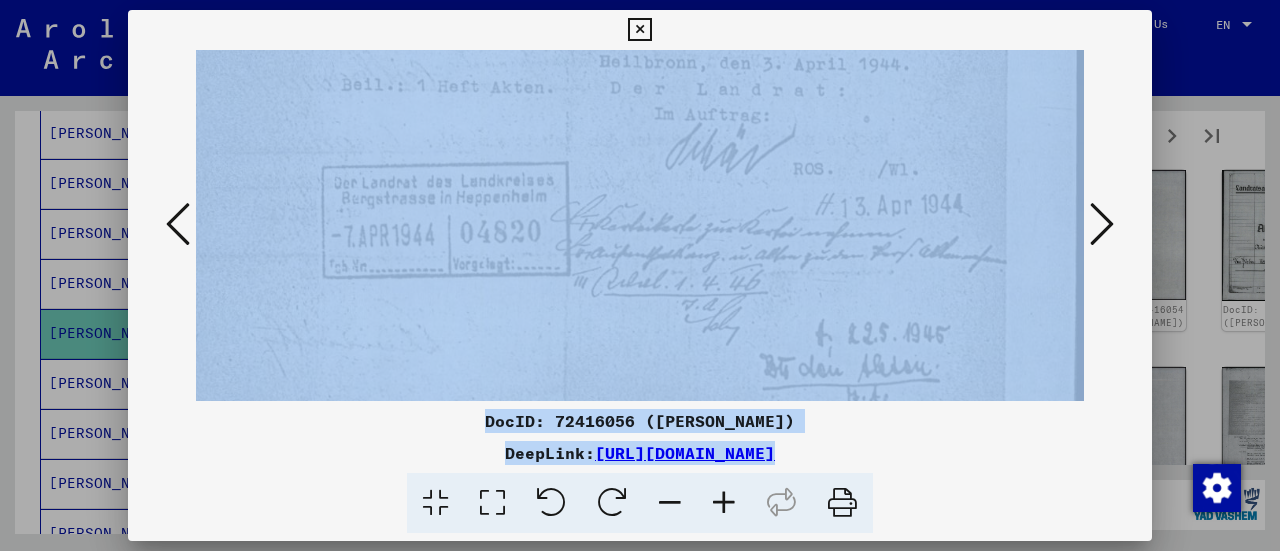 click at bounding box center [587, 376] 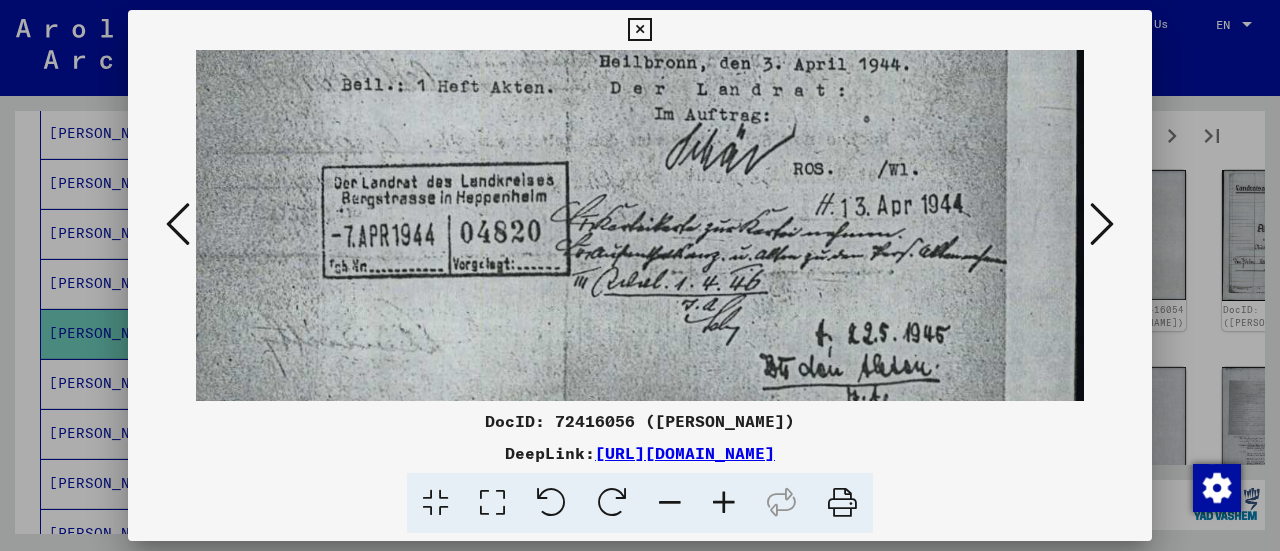 click at bounding box center (640, 503) 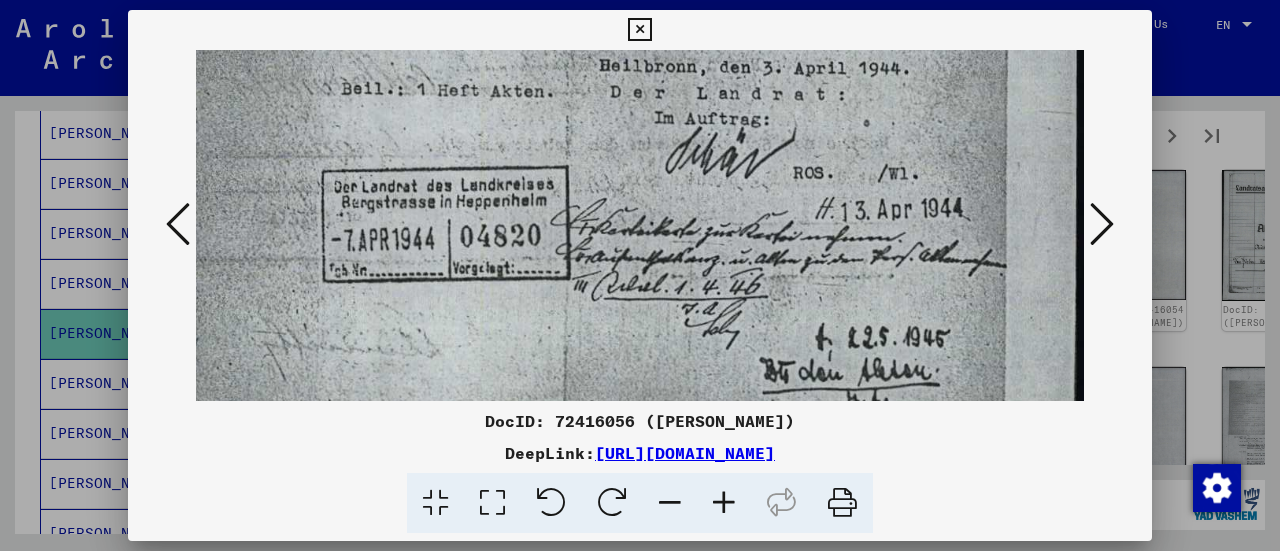 scroll, scrollTop: 400, scrollLeft: 106, axis: both 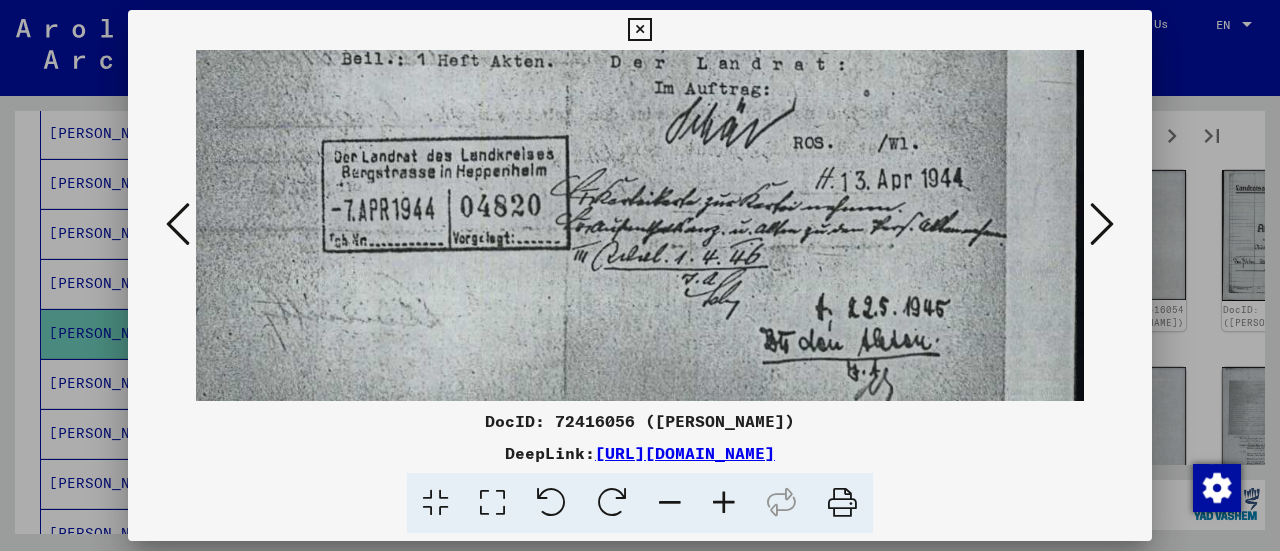 drag, startPoint x: 890, startPoint y: 187, endPoint x: 699, endPoint y: 172, distance: 191.5881 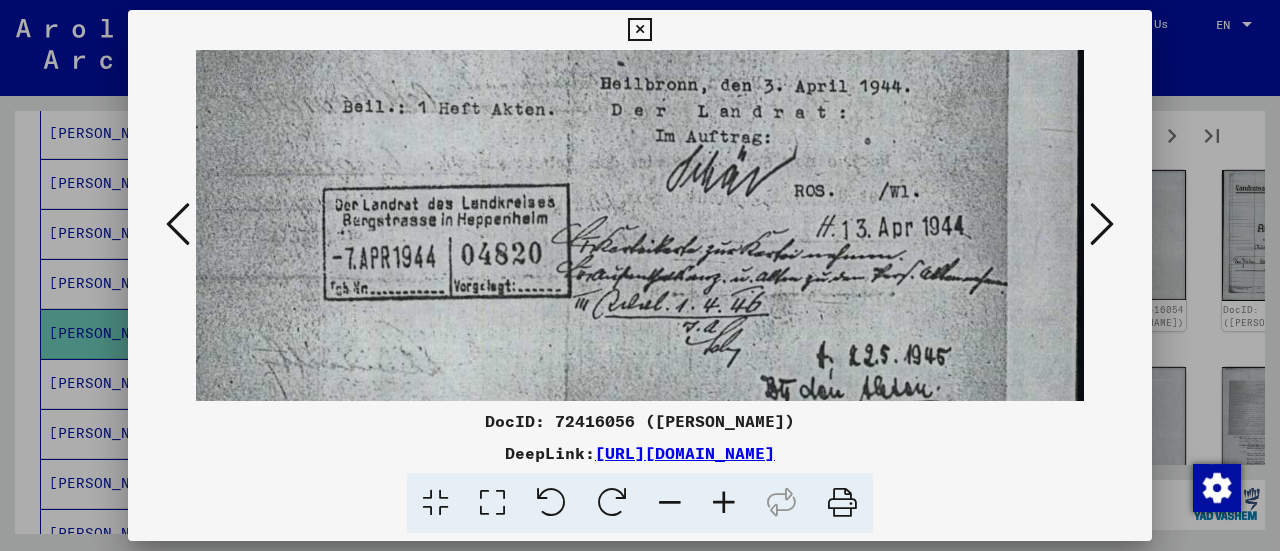 scroll, scrollTop: 346, scrollLeft: 105, axis: both 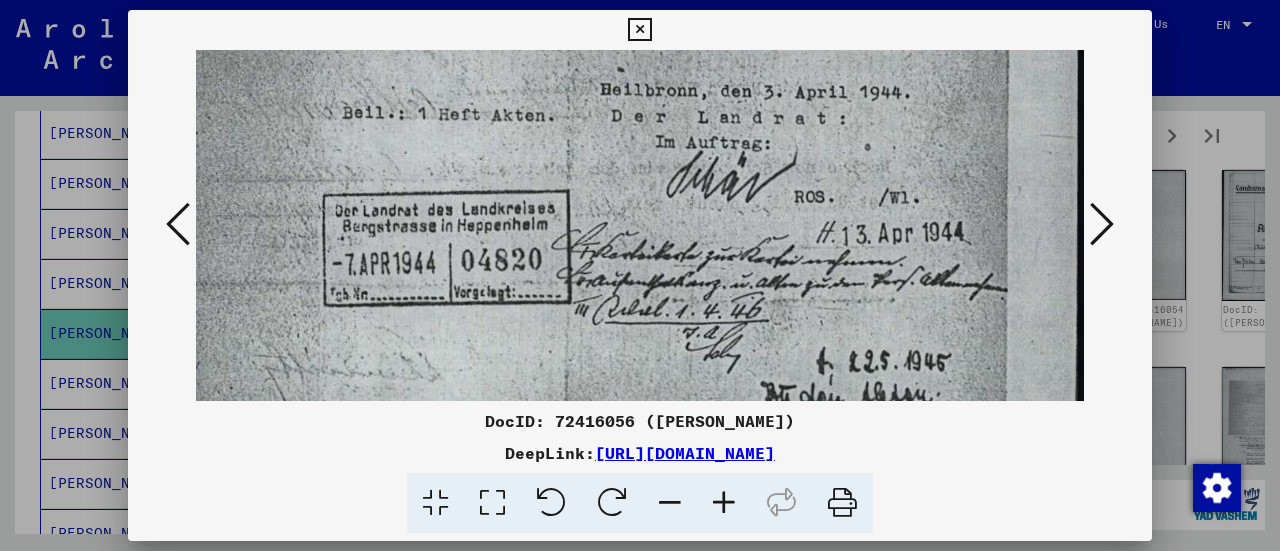drag, startPoint x: 726, startPoint y: 218, endPoint x: 728, endPoint y: 275, distance: 57.035076 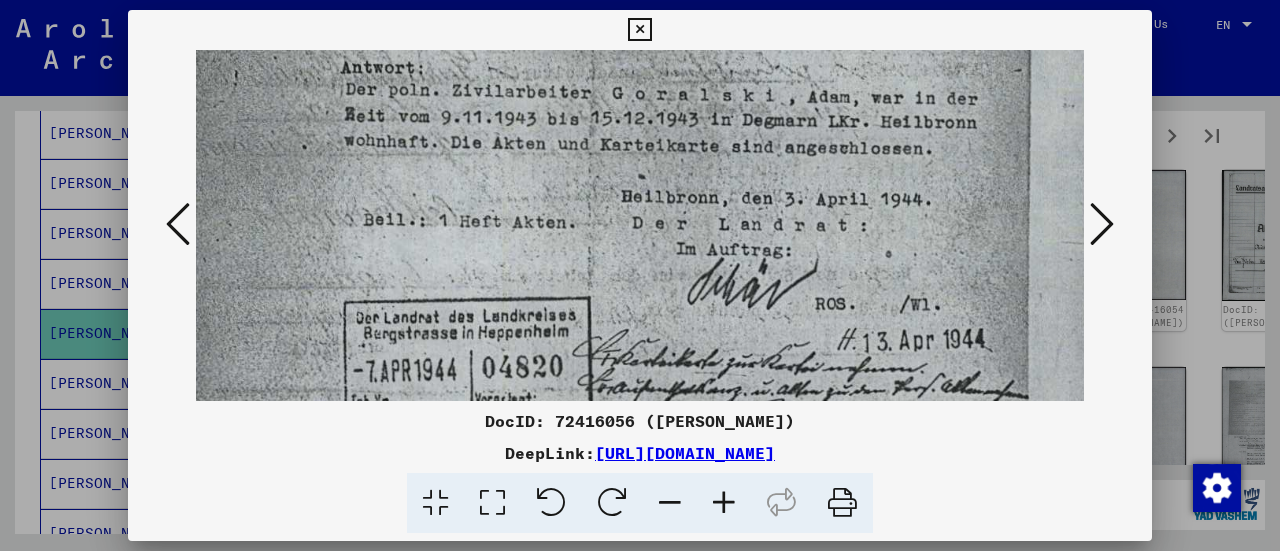 scroll, scrollTop: 232, scrollLeft: 82, axis: both 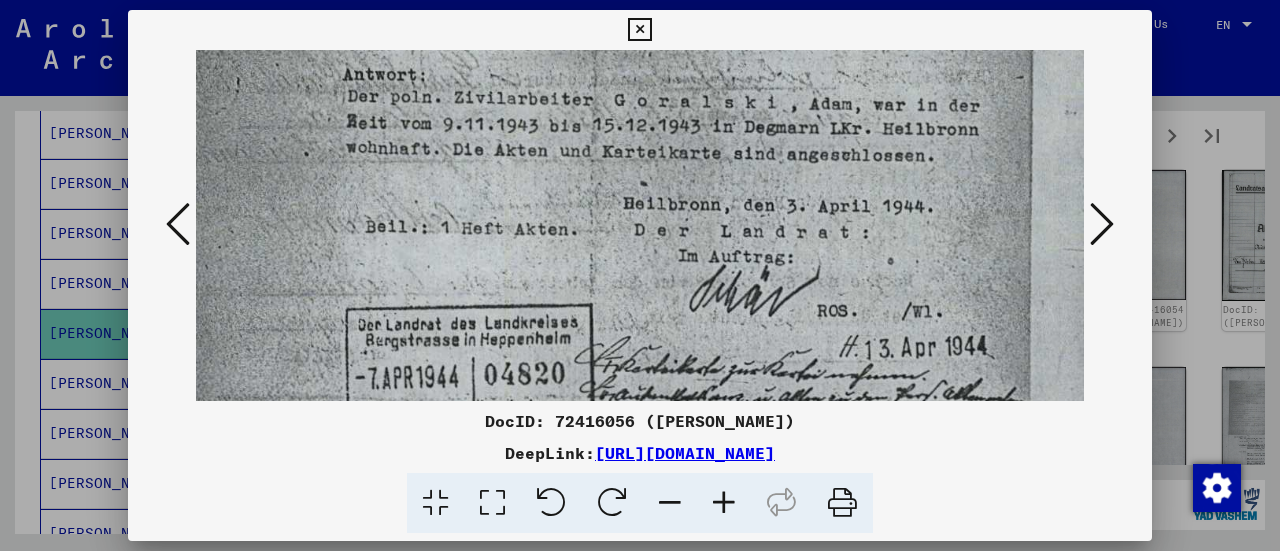 drag, startPoint x: 742, startPoint y: 191, endPoint x: 766, endPoint y: 307, distance: 118.45674 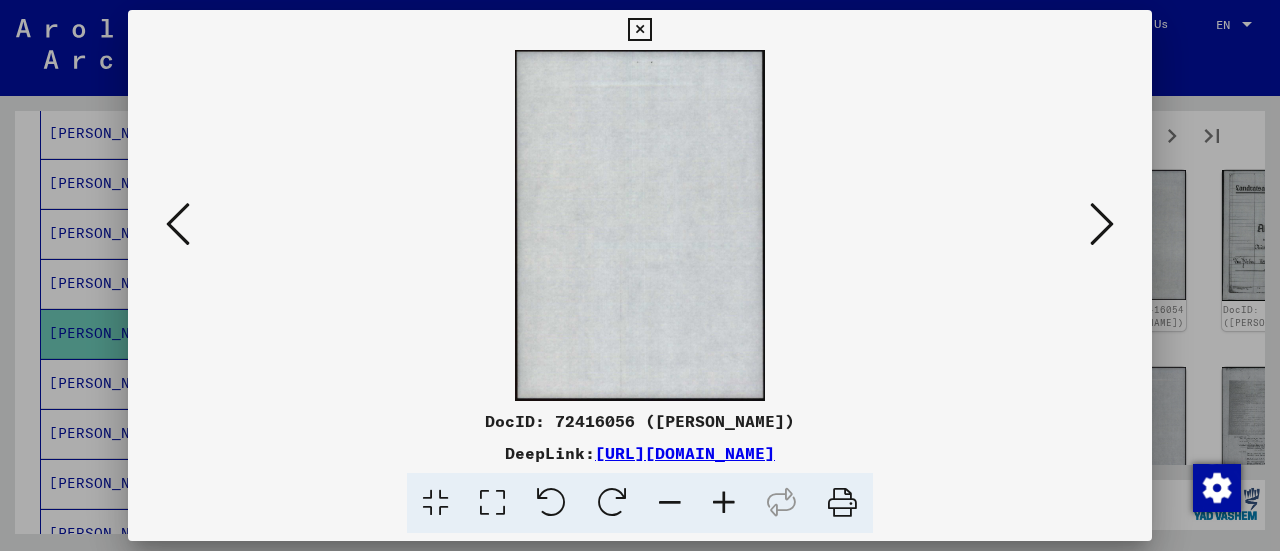scroll, scrollTop: 0, scrollLeft: 0, axis: both 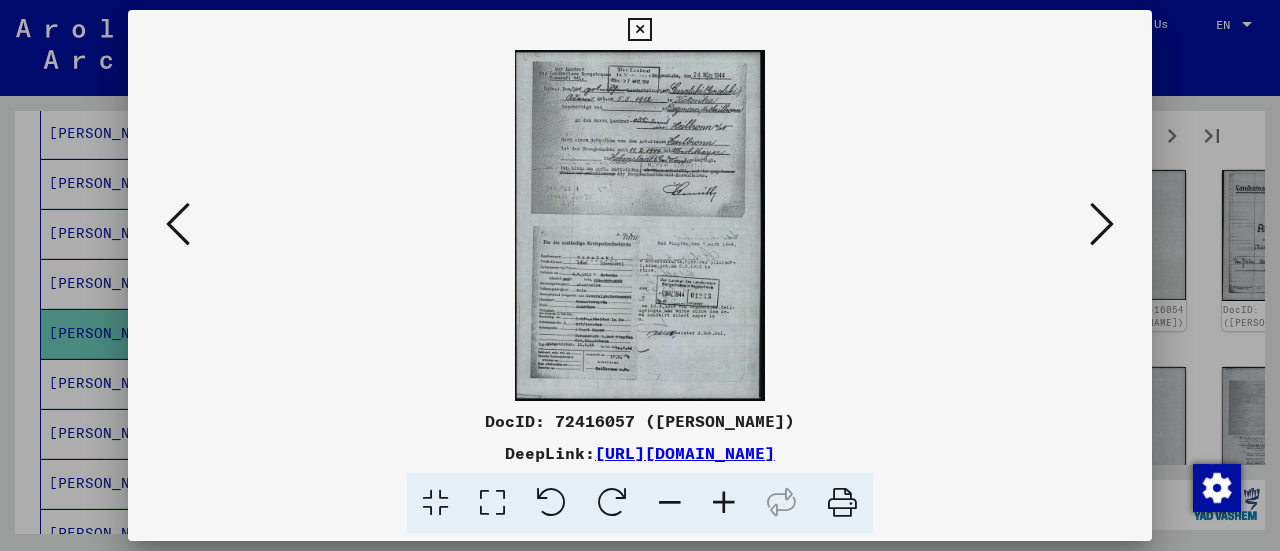 click at bounding box center (1102, 224) 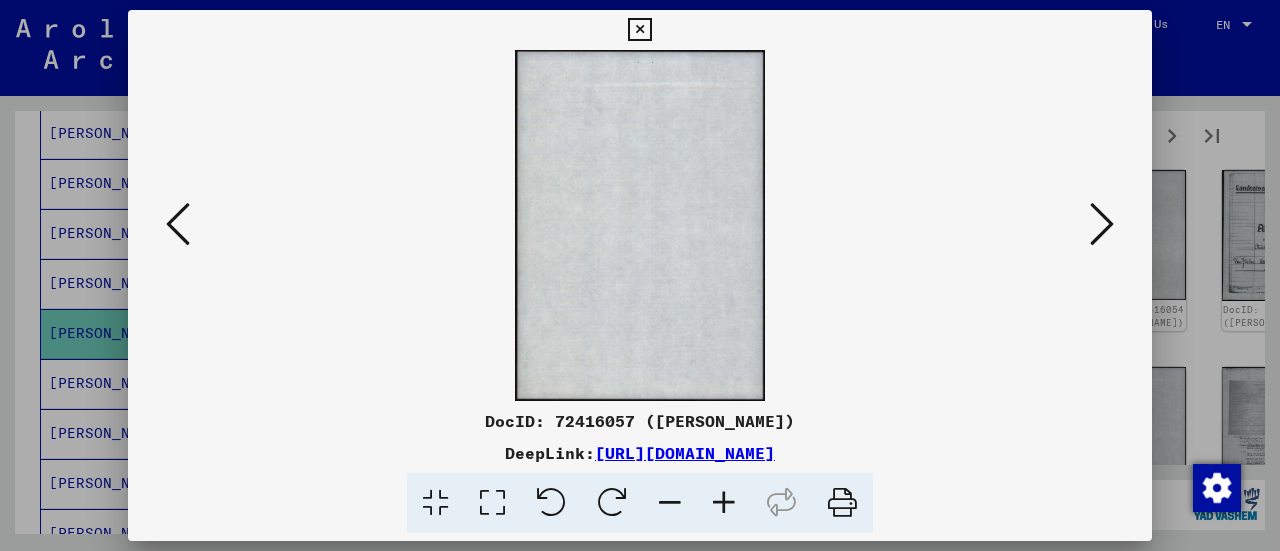 click at bounding box center (1102, 224) 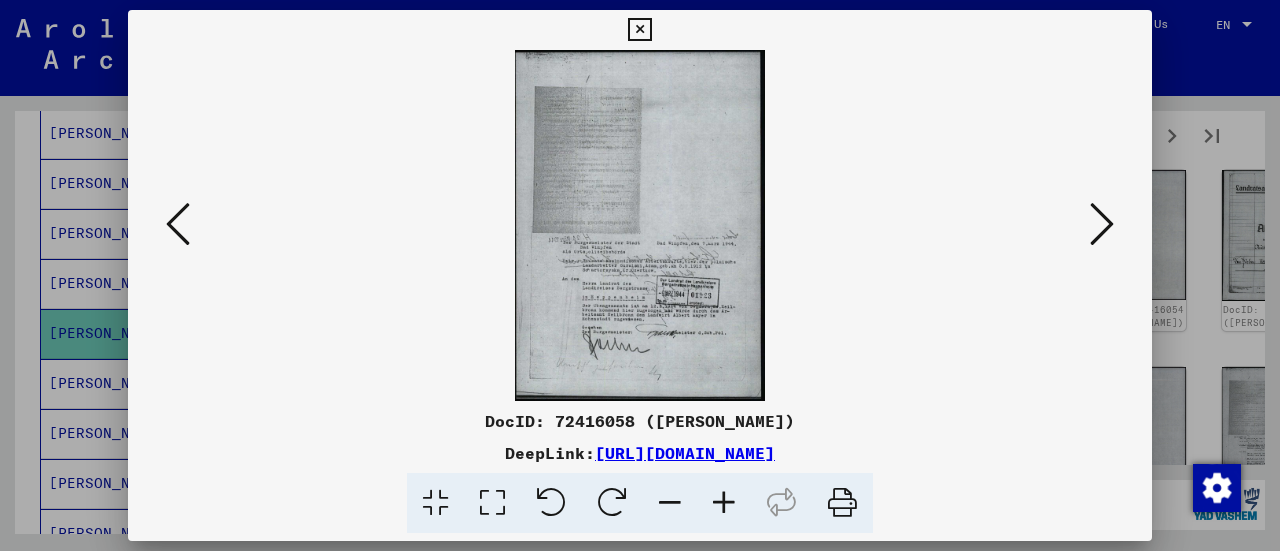 click at bounding box center [1102, 224] 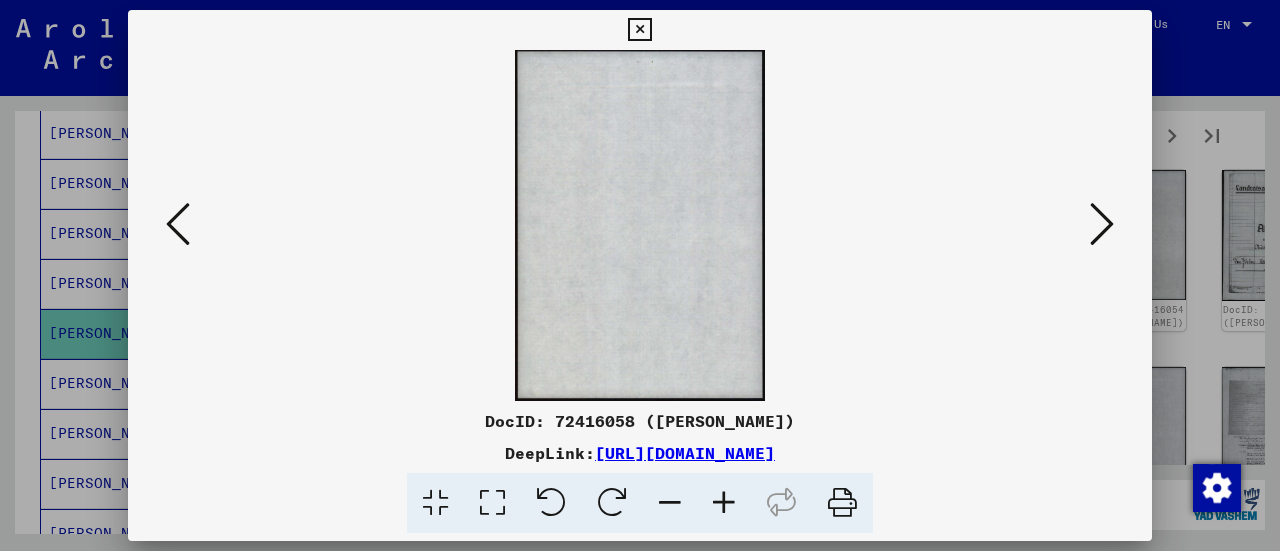click at bounding box center (1102, 224) 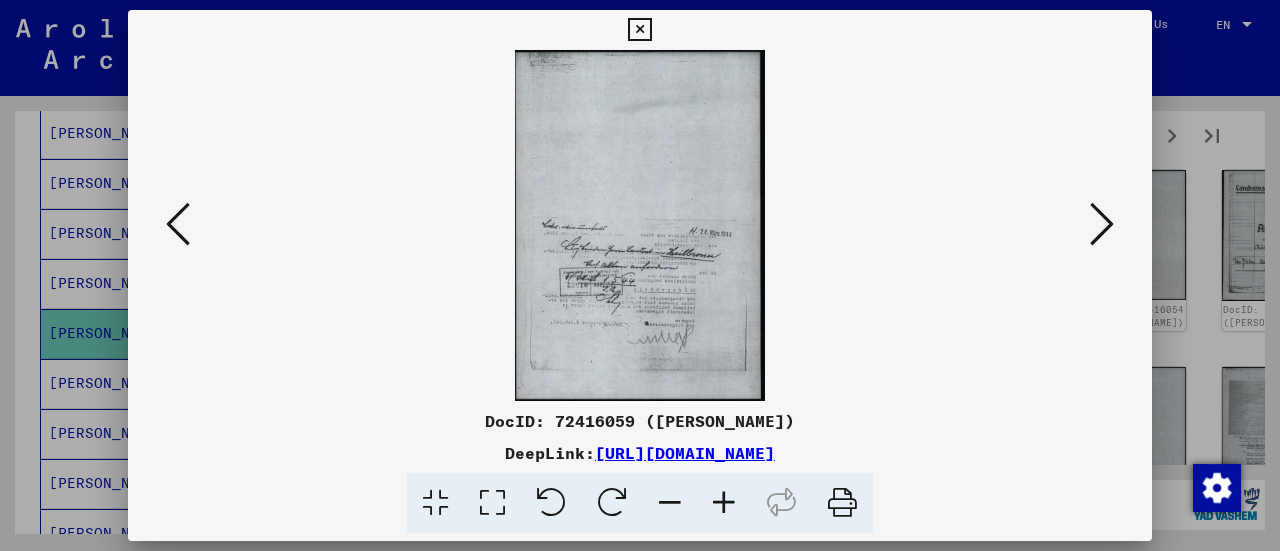 click at bounding box center (1102, 224) 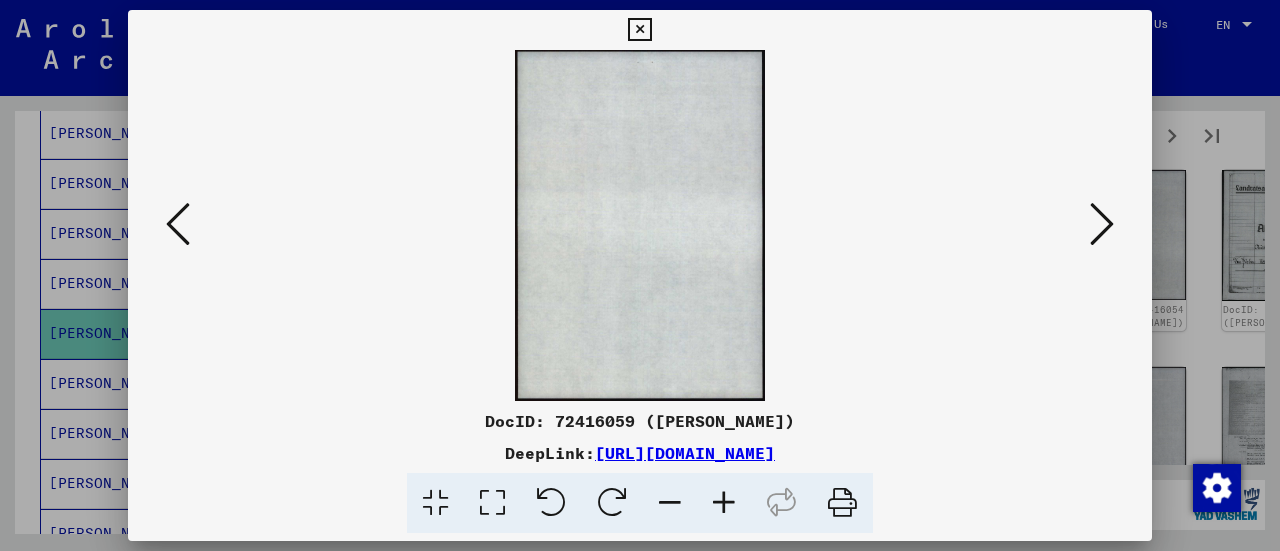 click at bounding box center (1102, 224) 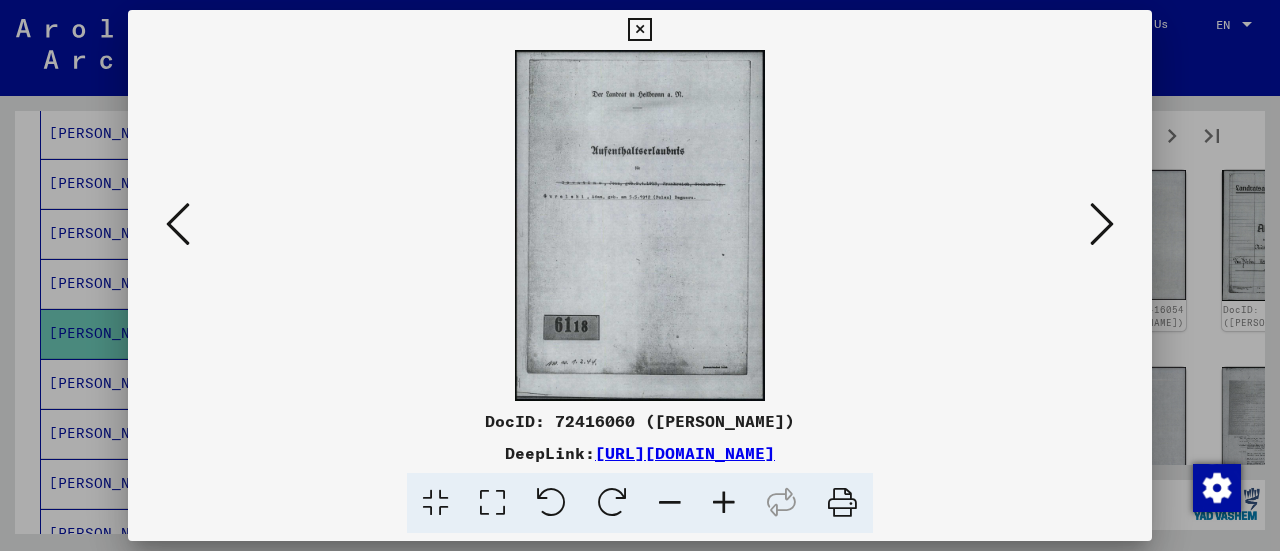 click at bounding box center (1102, 224) 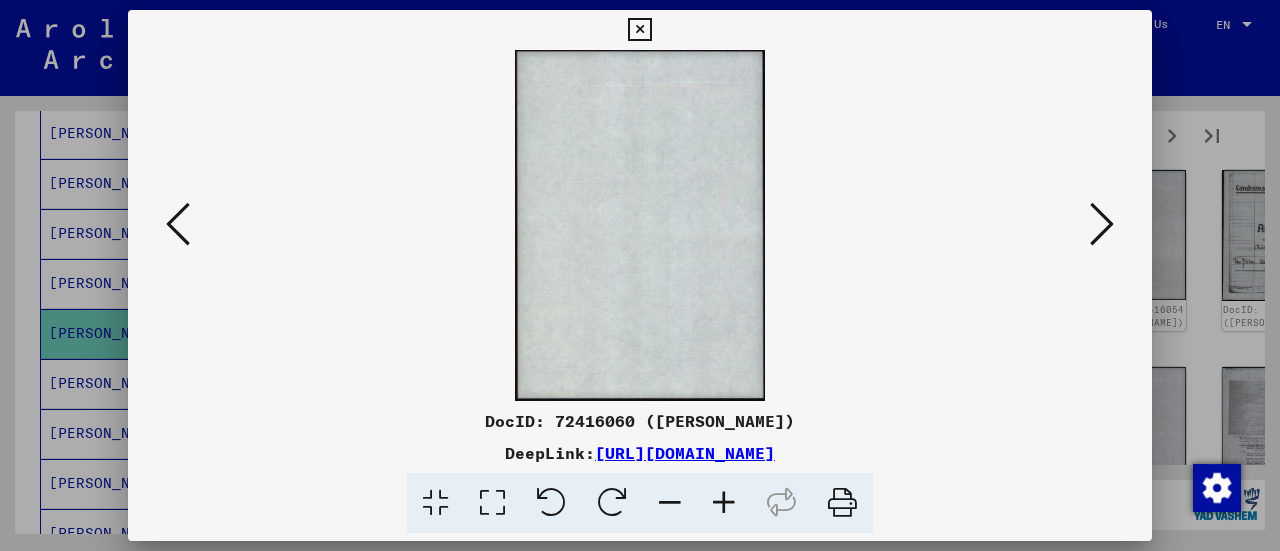 click at bounding box center (1102, 224) 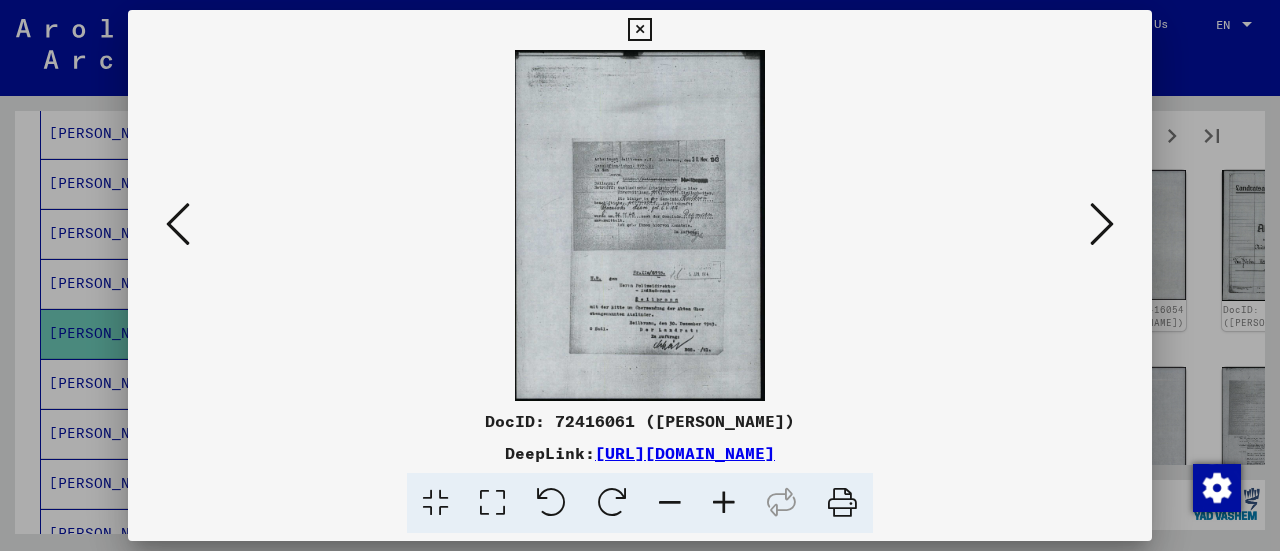 click at bounding box center [1102, 224] 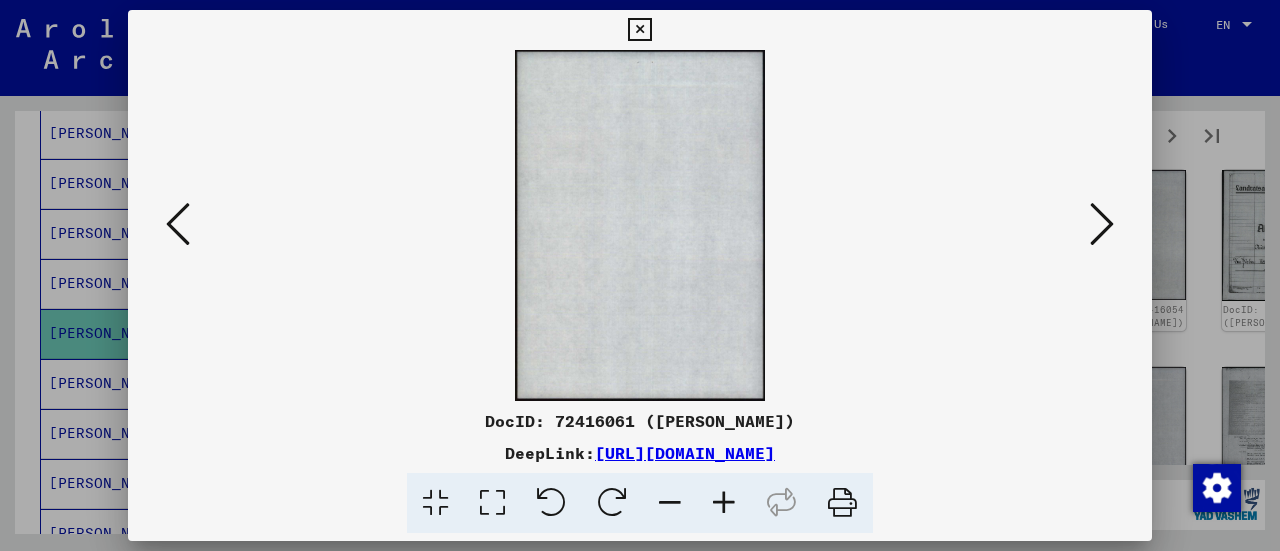click at bounding box center (1102, 224) 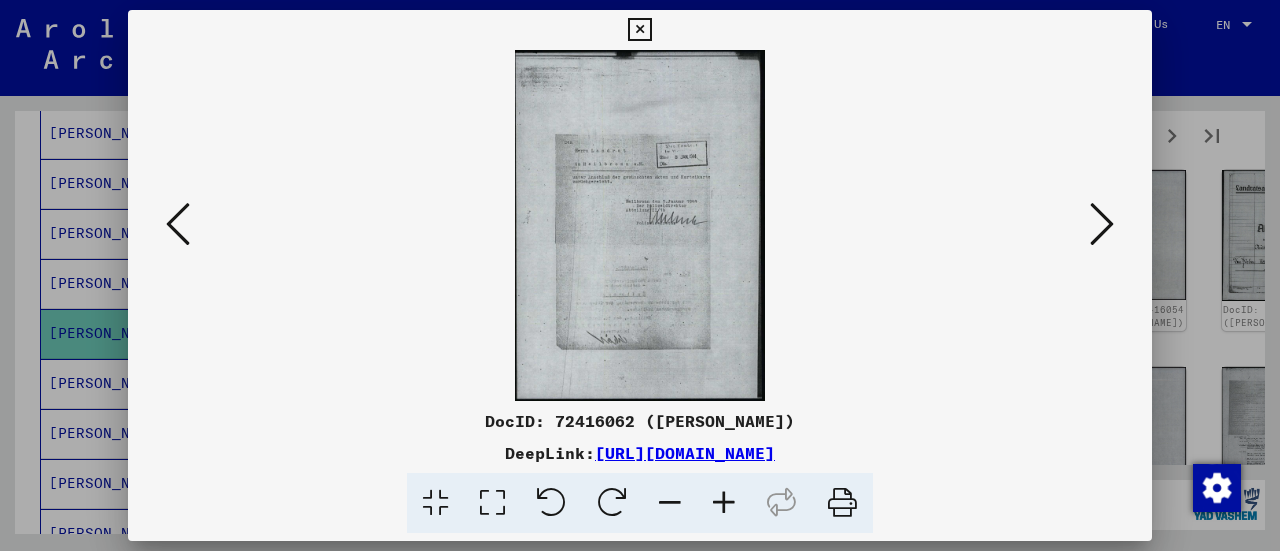 click at bounding box center [1102, 224] 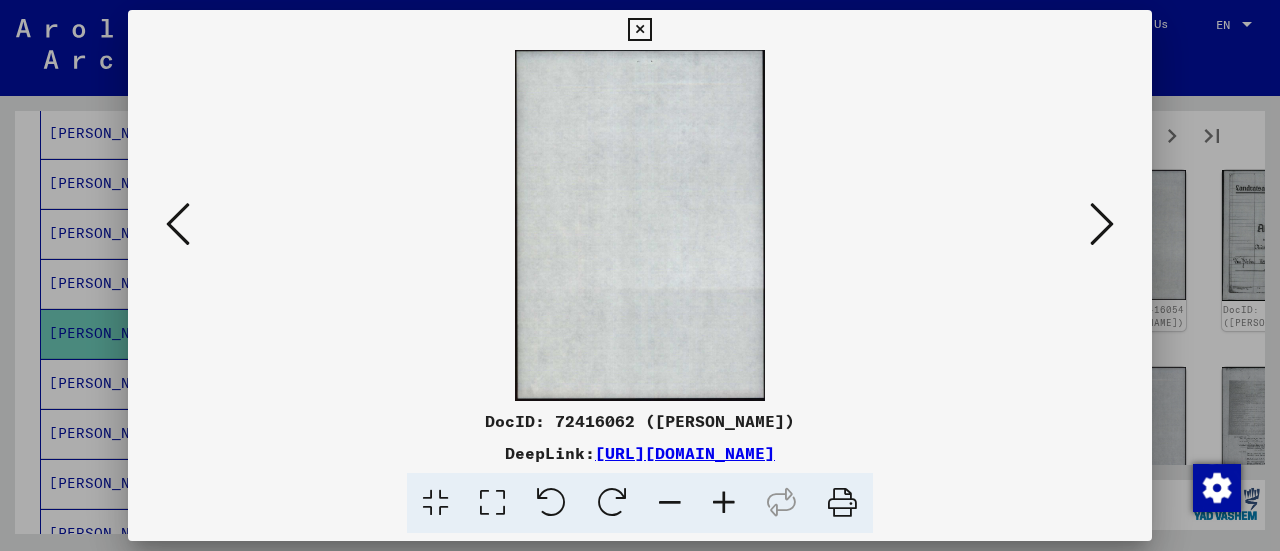 click at bounding box center (1102, 224) 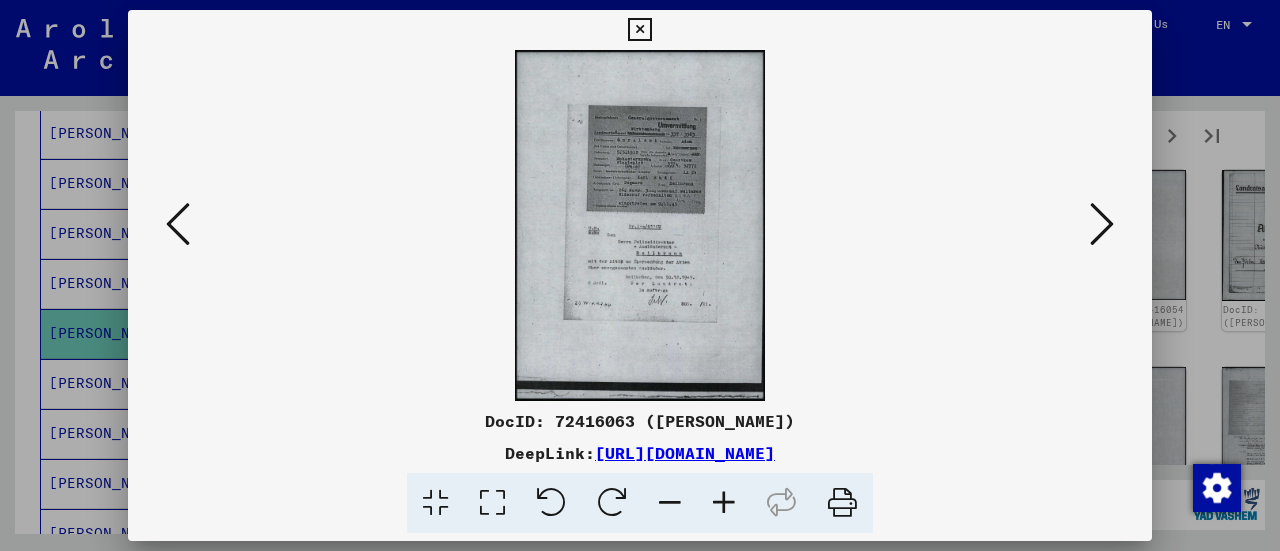 click at bounding box center (1102, 224) 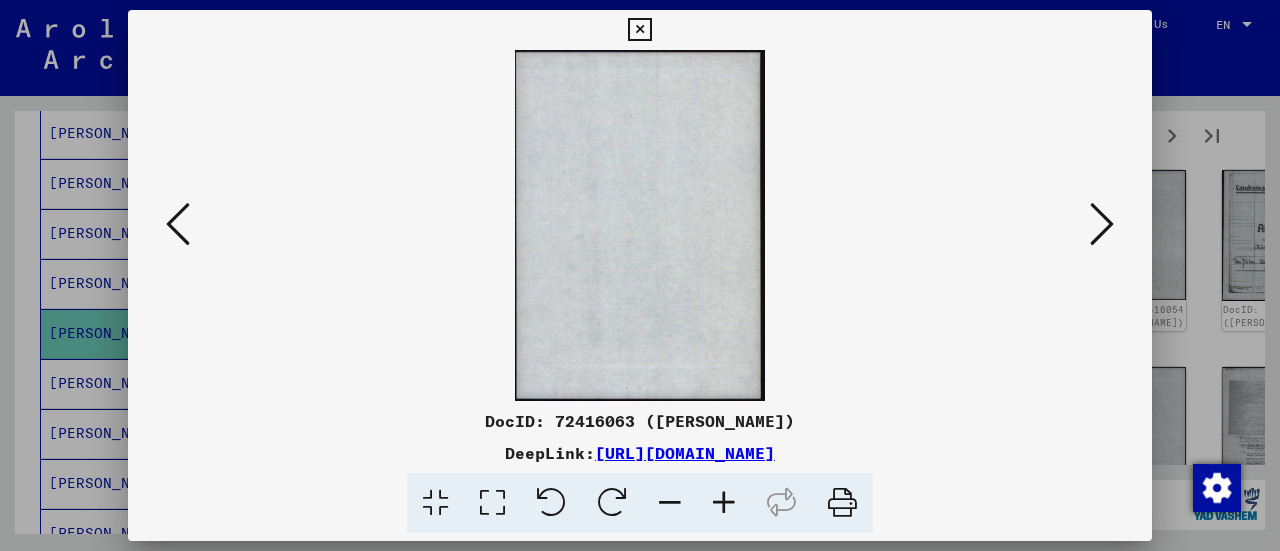 click at bounding box center [1102, 224] 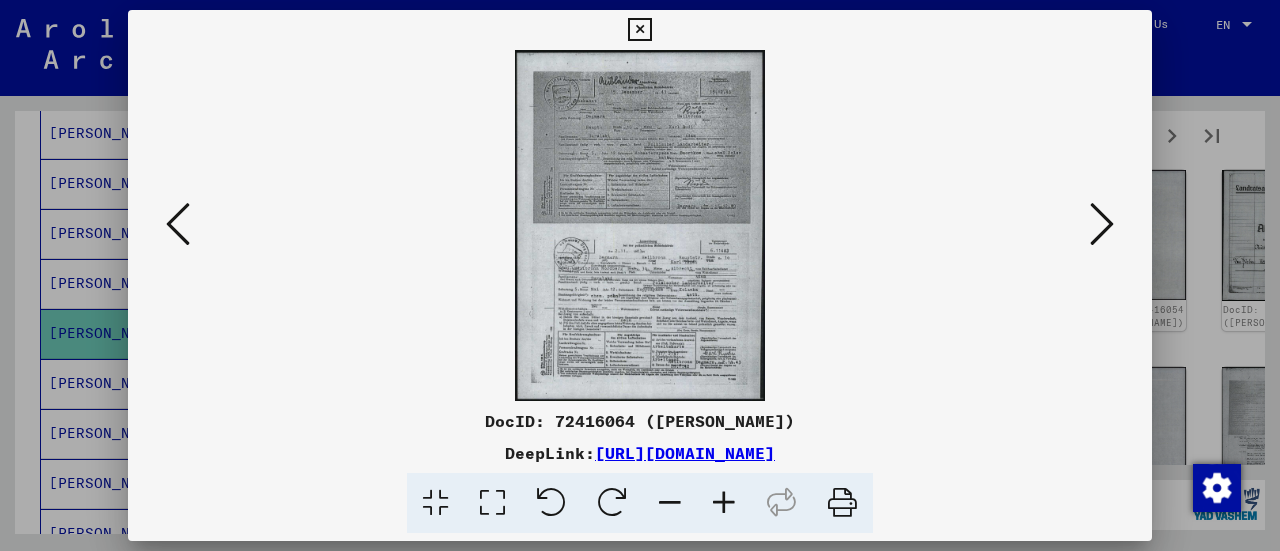 click at bounding box center (178, 224) 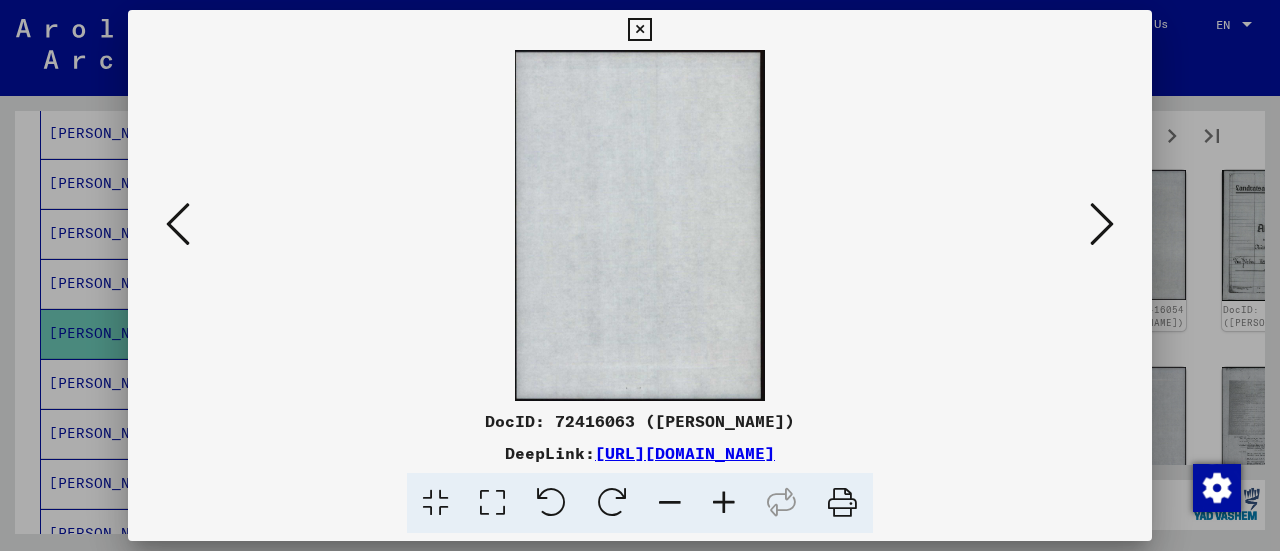 click at bounding box center [178, 224] 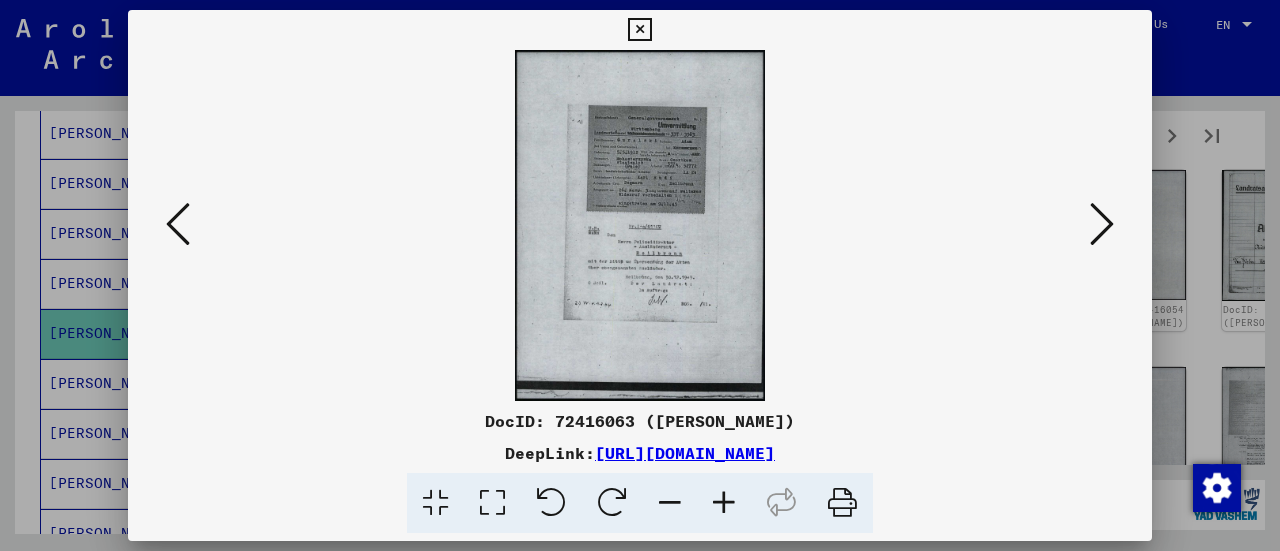 drag, startPoint x: 704, startPoint y: 497, endPoint x: 729, endPoint y: 499, distance: 25.079872 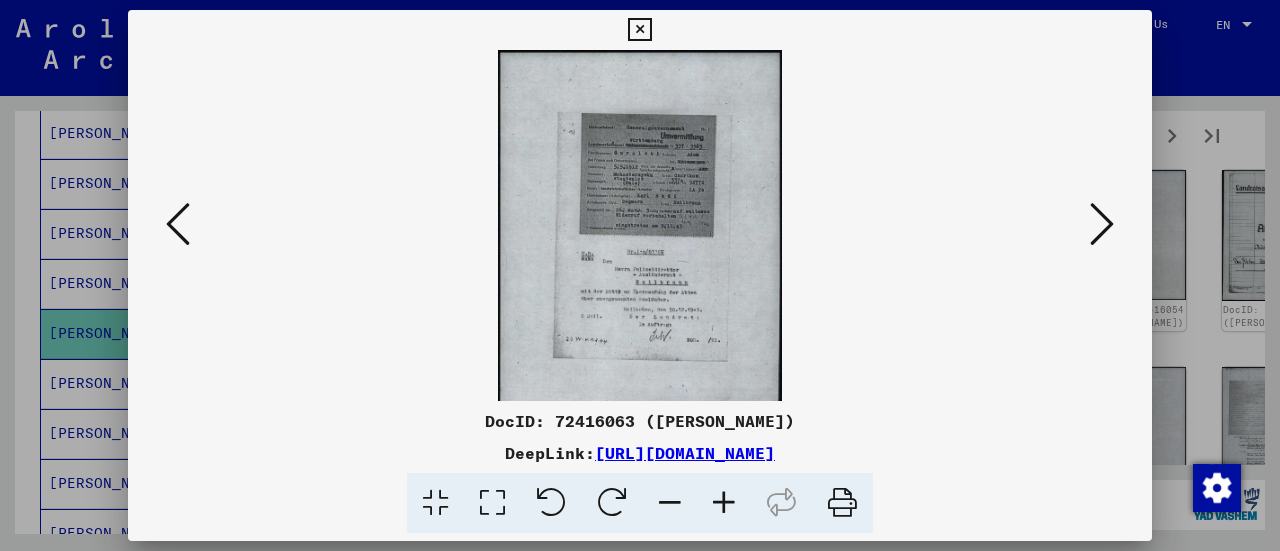 click at bounding box center [724, 503] 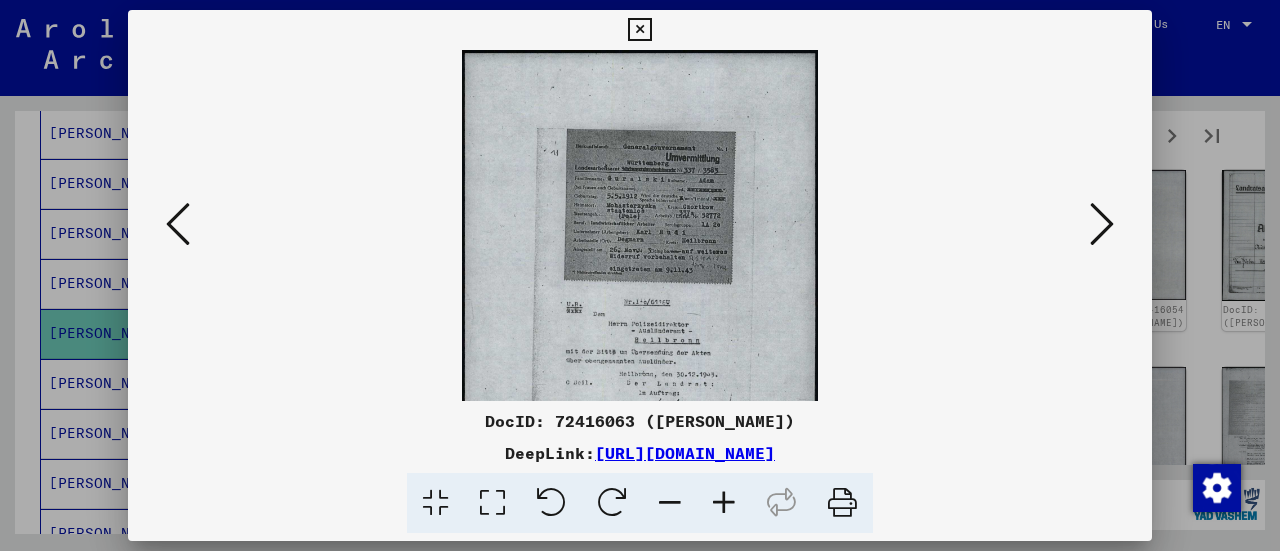 click at bounding box center (724, 503) 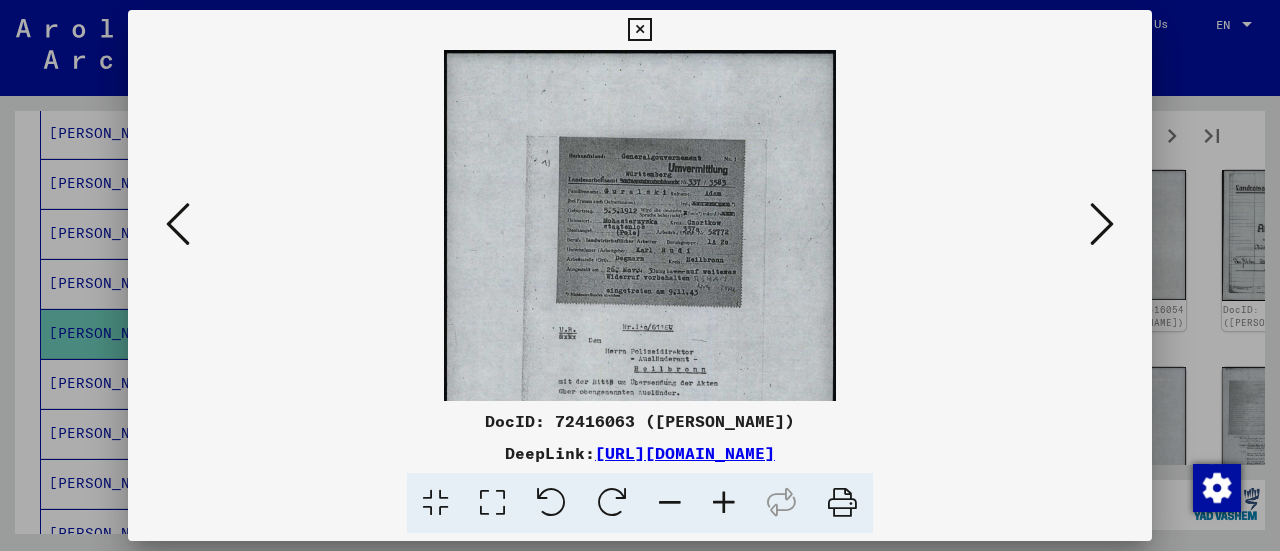 click at bounding box center (724, 503) 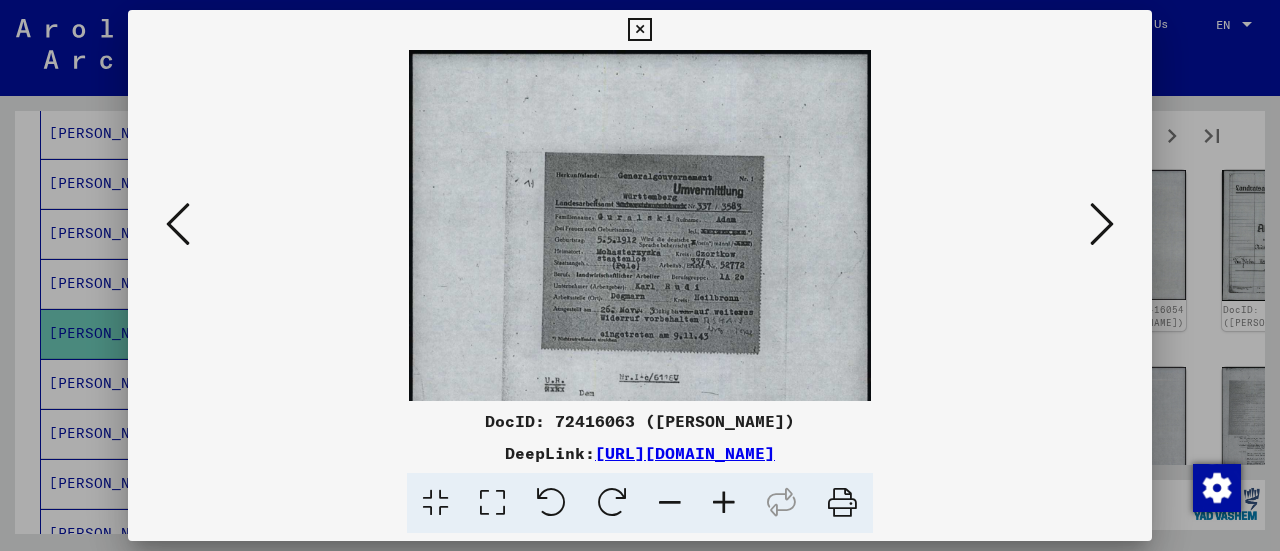 click at bounding box center (724, 503) 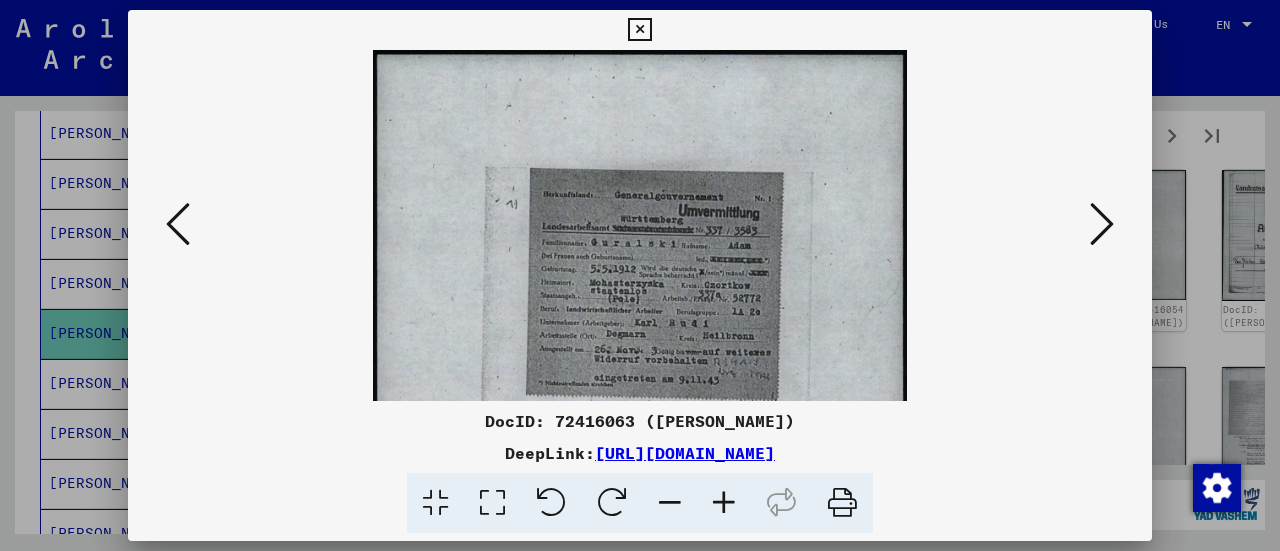 click at bounding box center (724, 503) 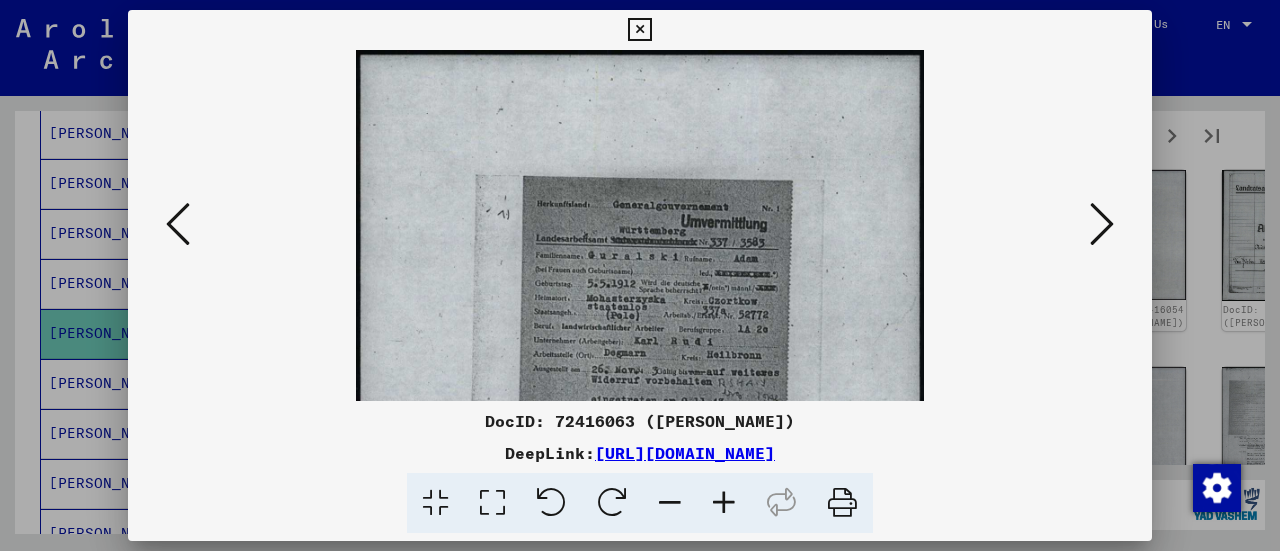 click at bounding box center [724, 503] 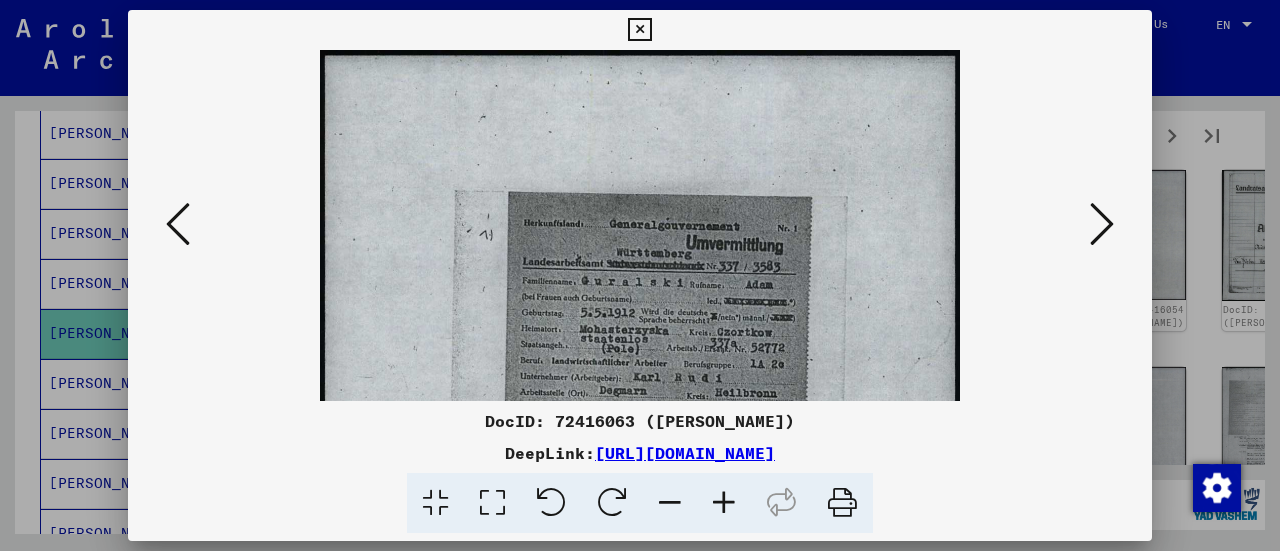 click at bounding box center [724, 503] 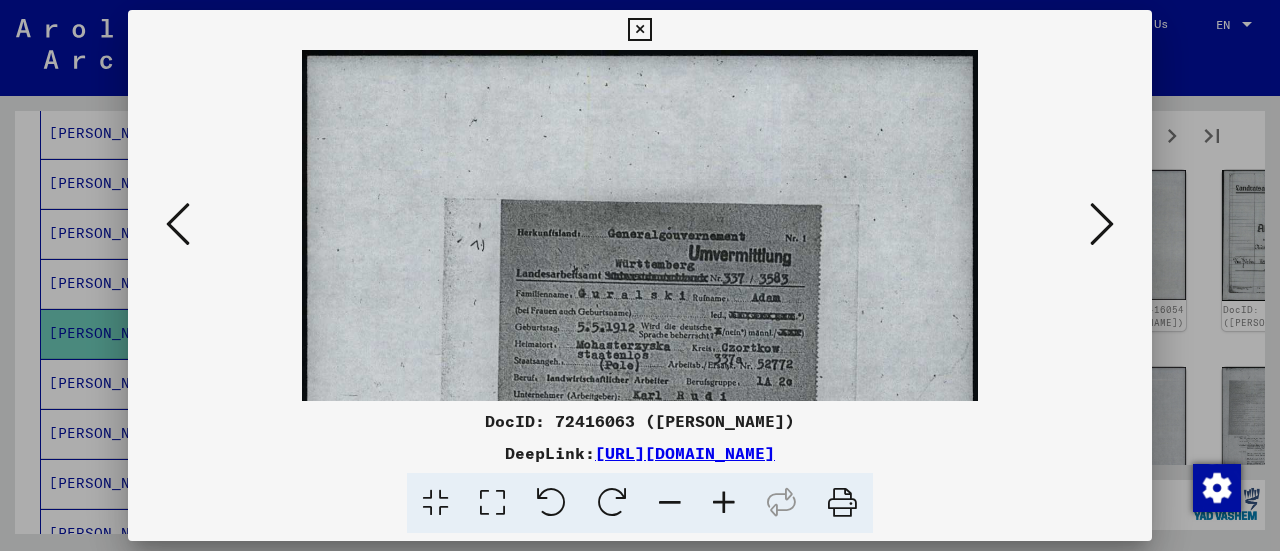 click at bounding box center (724, 503) 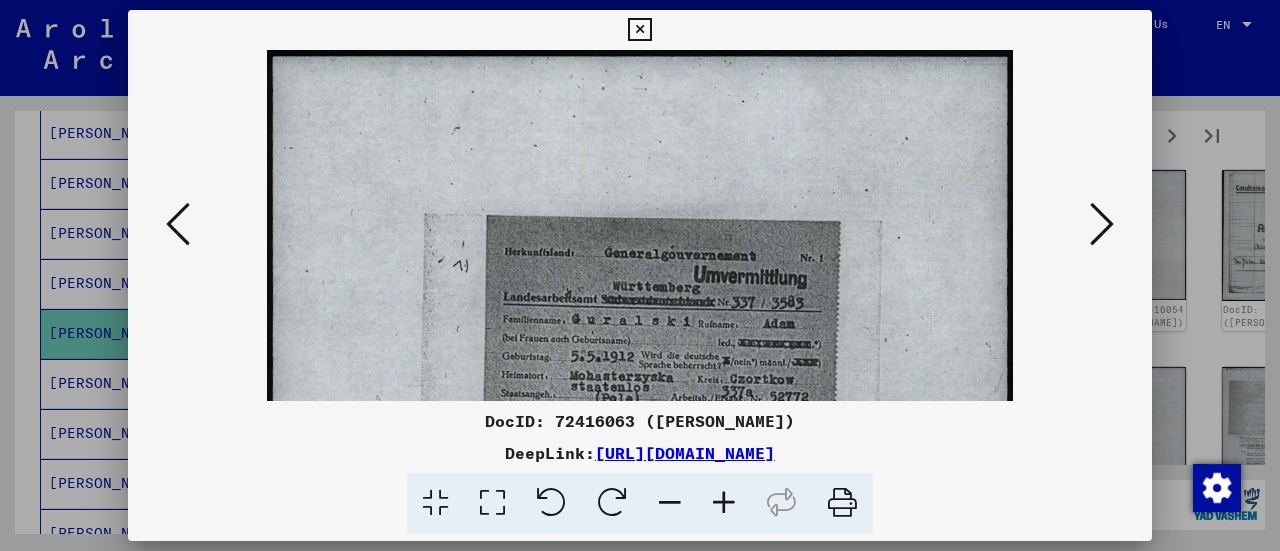 click at bounding box center (724, 503) 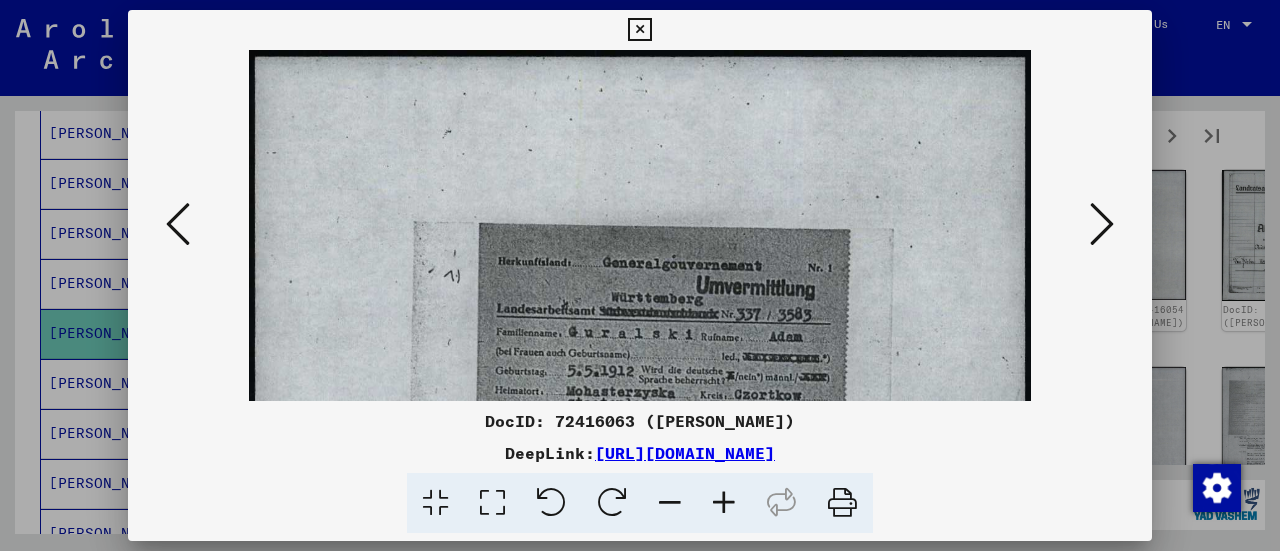 click at bounding box center (724, 503) 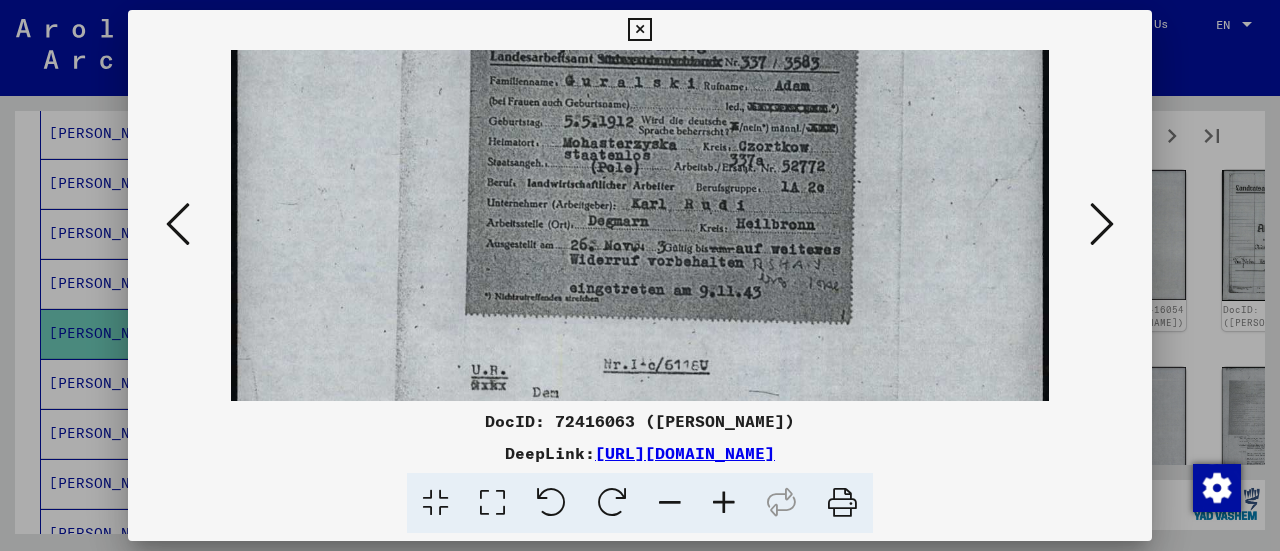 drag, startPoint x: 742, startPoint y: 278, endPoint x: 735, endPoint y: -30, distance: 308.07953 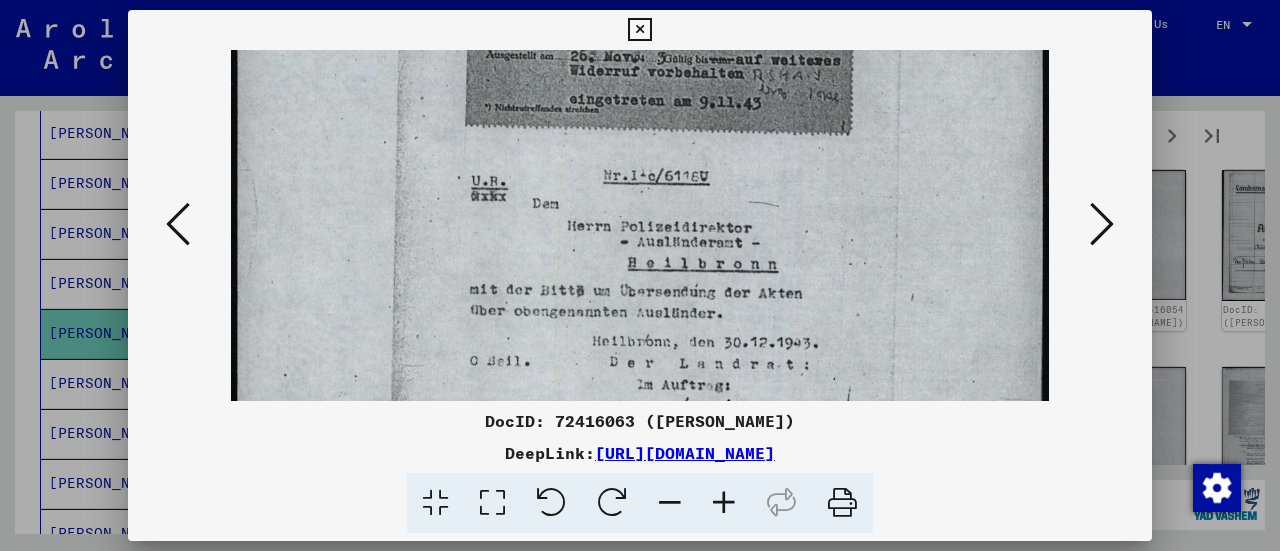 scroll, scrollTop: 466, scrollLeft: 0, axis: vertical 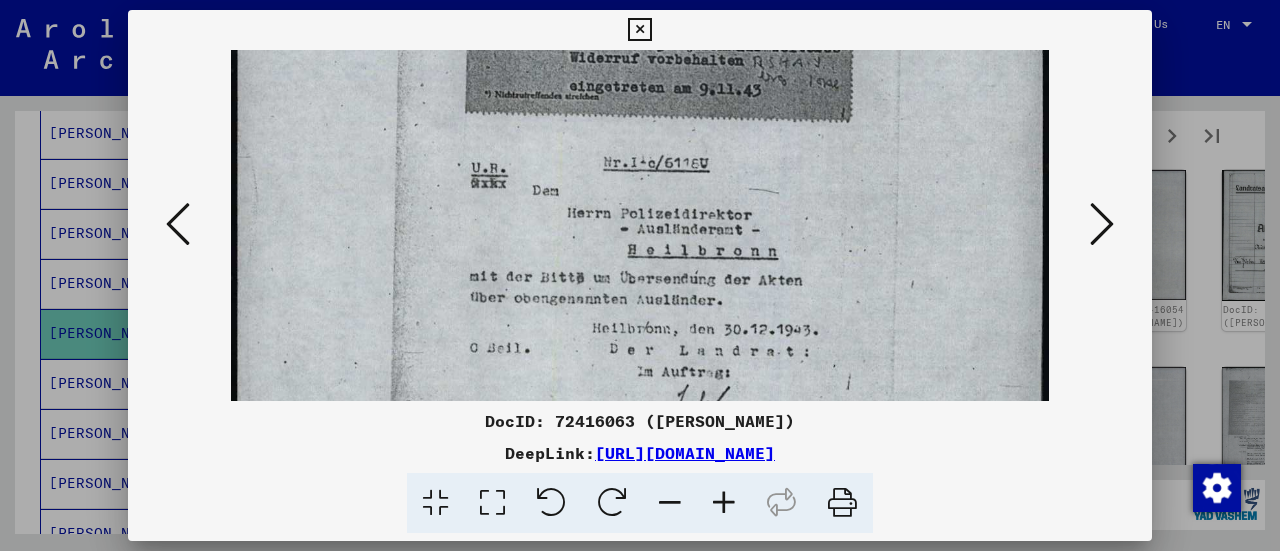 drag, startPoint x: 691, startPoint y: 167, endPoint x: 733, endPoint y: 16, distance: 156.73225 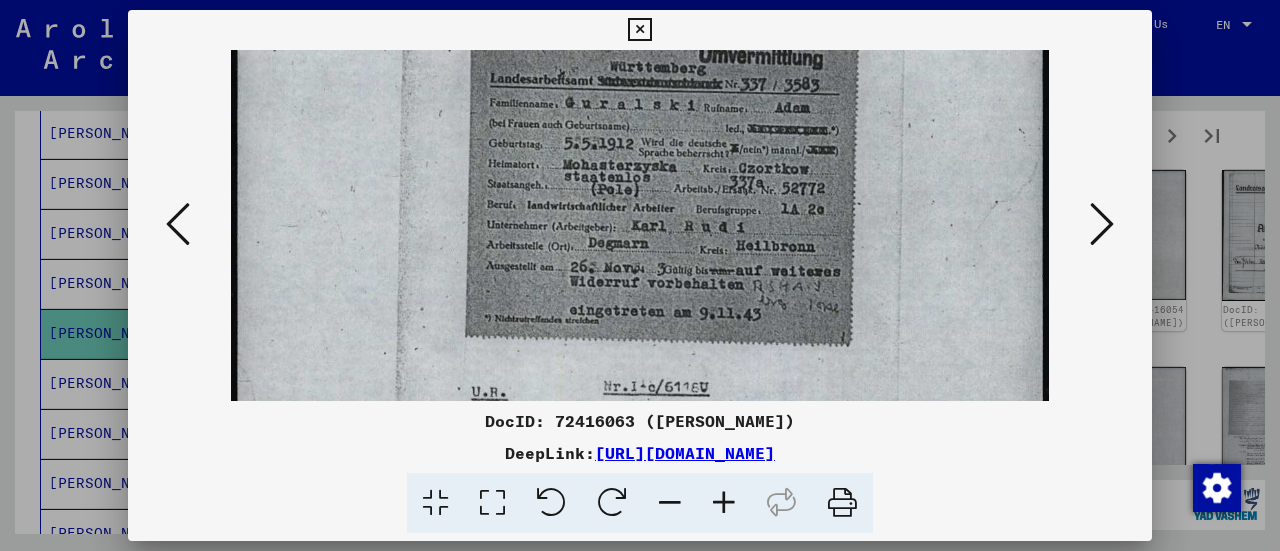 drag, startPoint x: 724, startPoint y: 205, endPoint x: 690, endPoint y: 441, distance: 238.43657 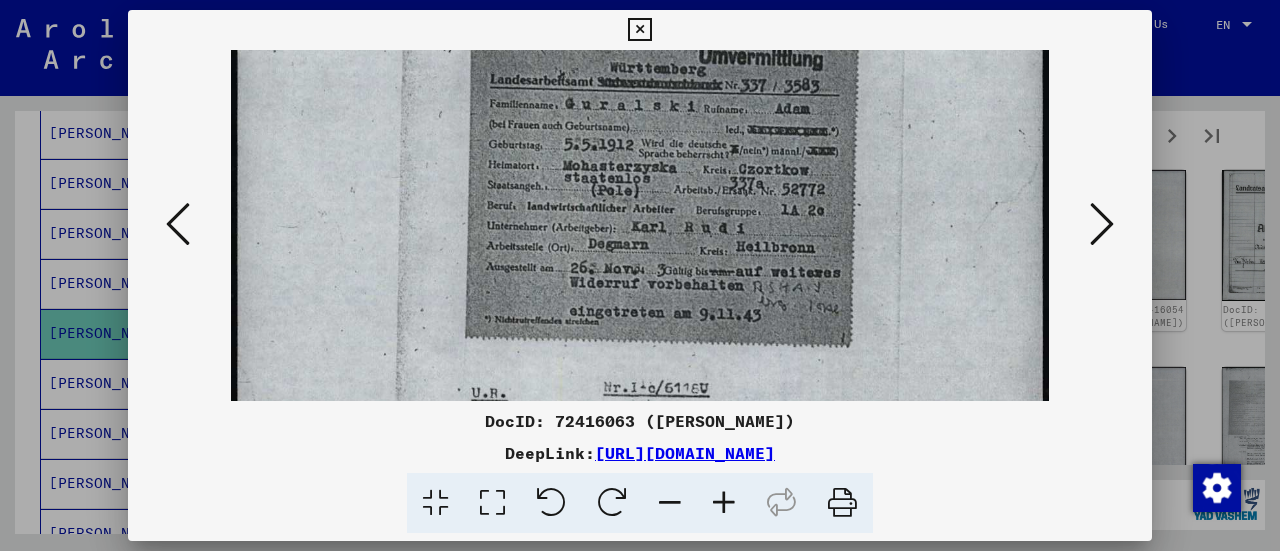 click at bounding box center [724, 503] 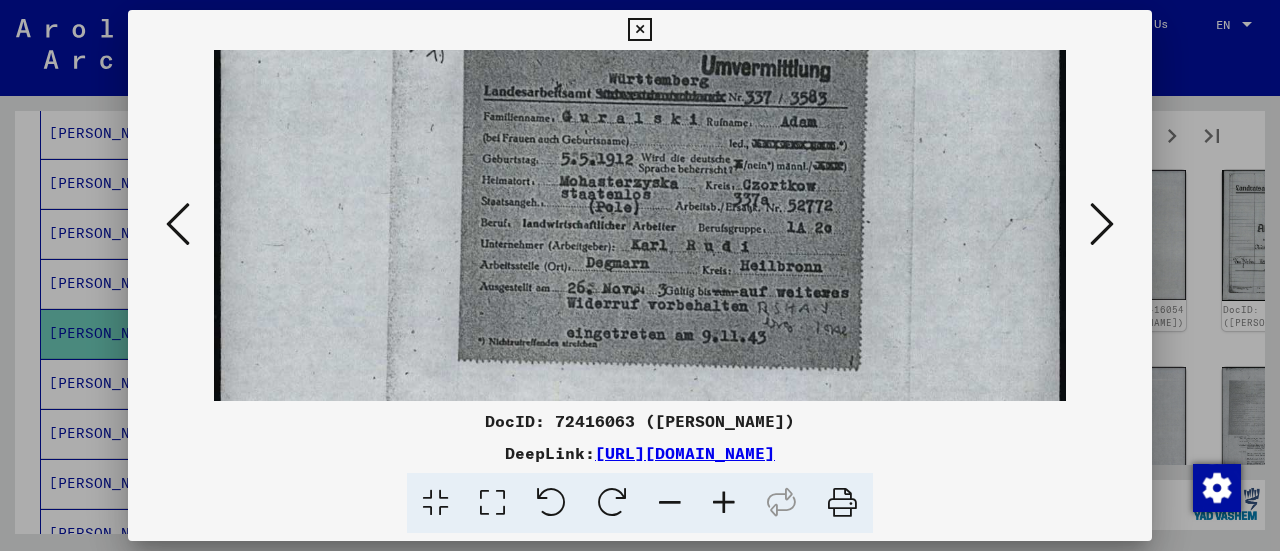 click at bounding box center (724, 503) 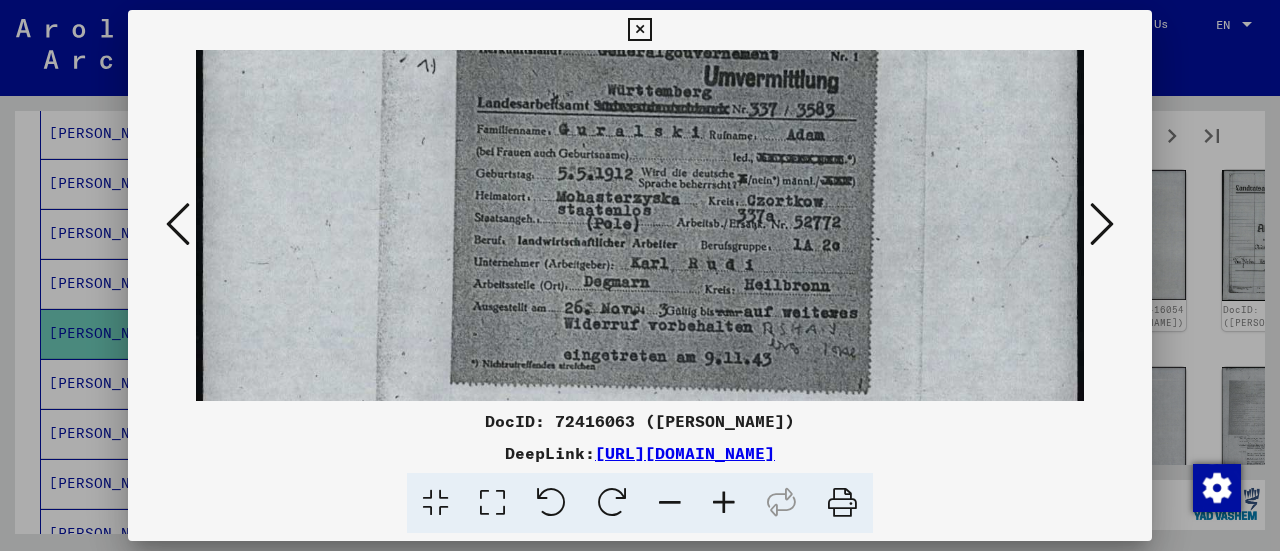 click at bounding box center [724, 503] 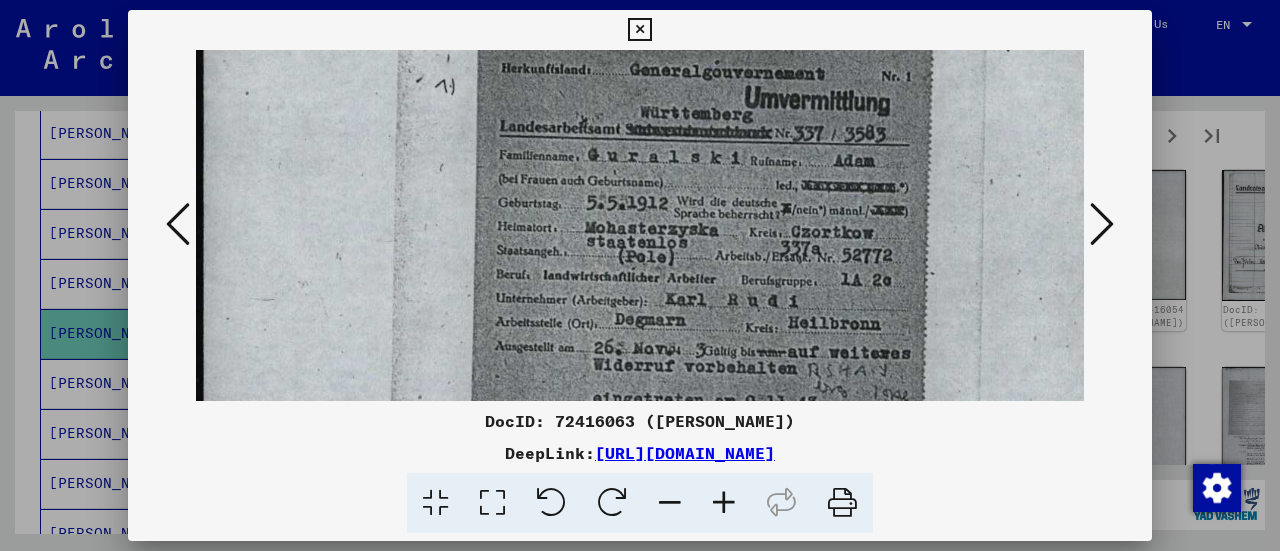 click at bounding box center [724, 503] 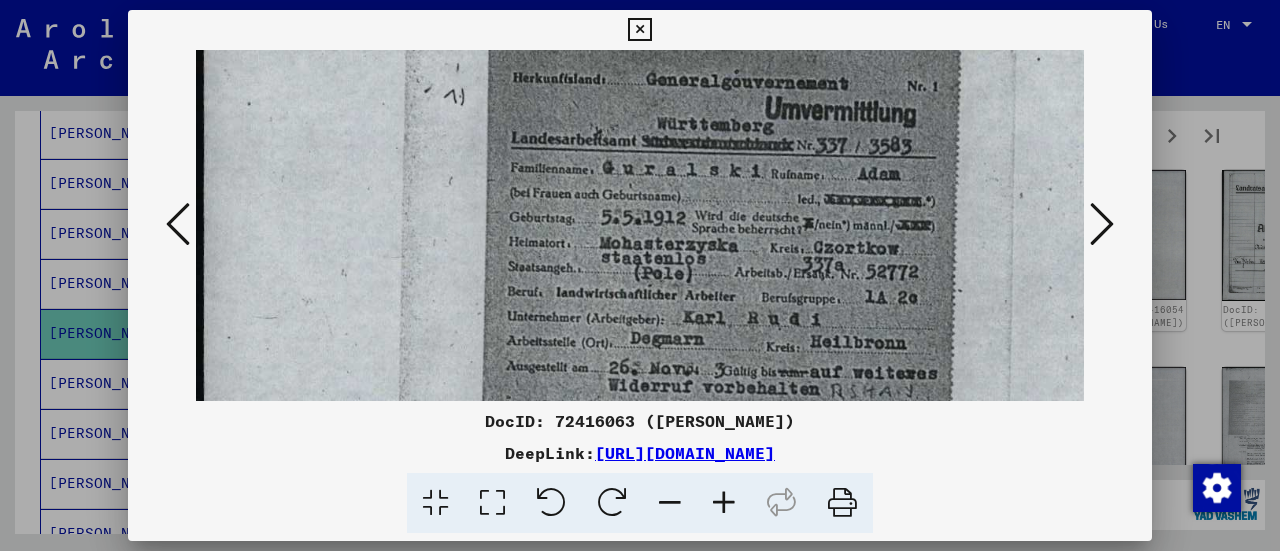 click at bounding box center (724, 503) 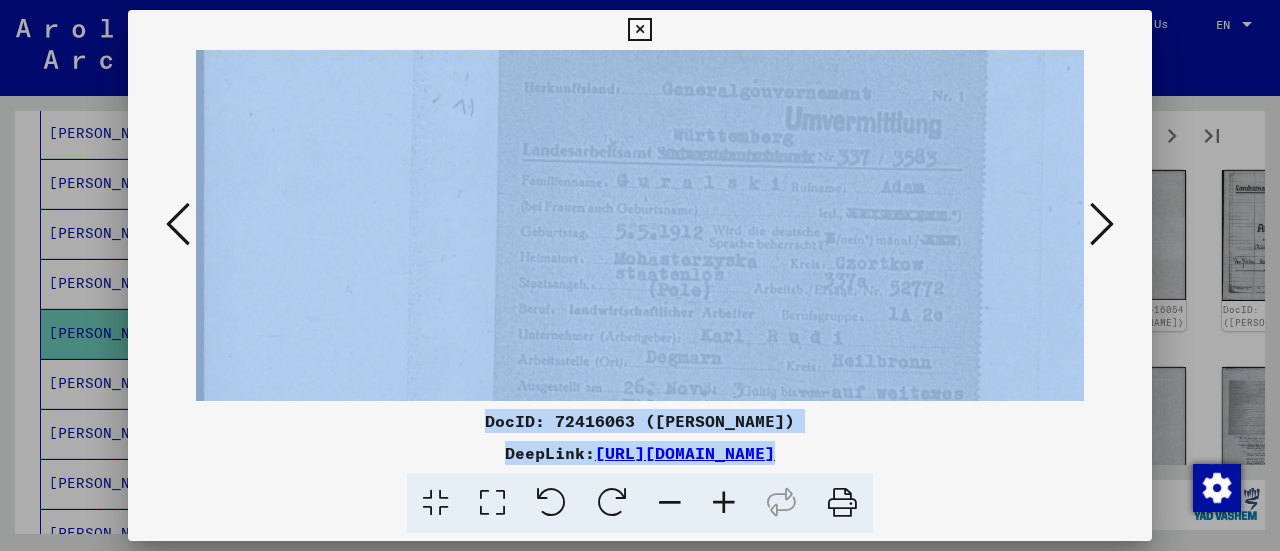 drag, startPoint x: 722, startPoint y: 515, endPoint x: 855, endPoint y: 234, distance: 310.88583 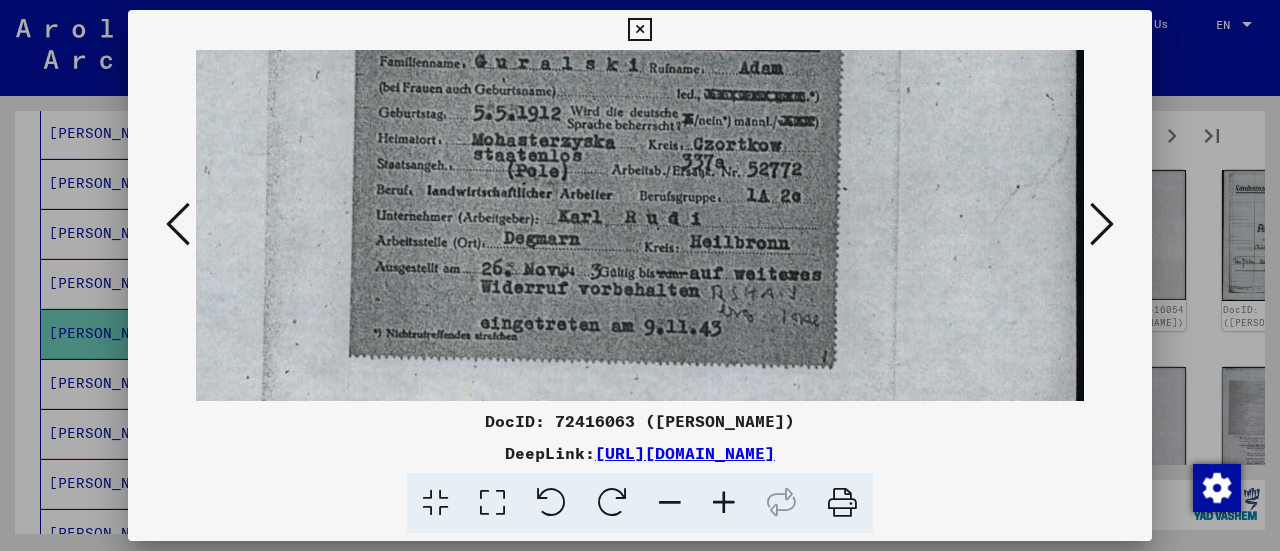 scroll, scrollTop: 361, scrollLeft: 142, axis: both 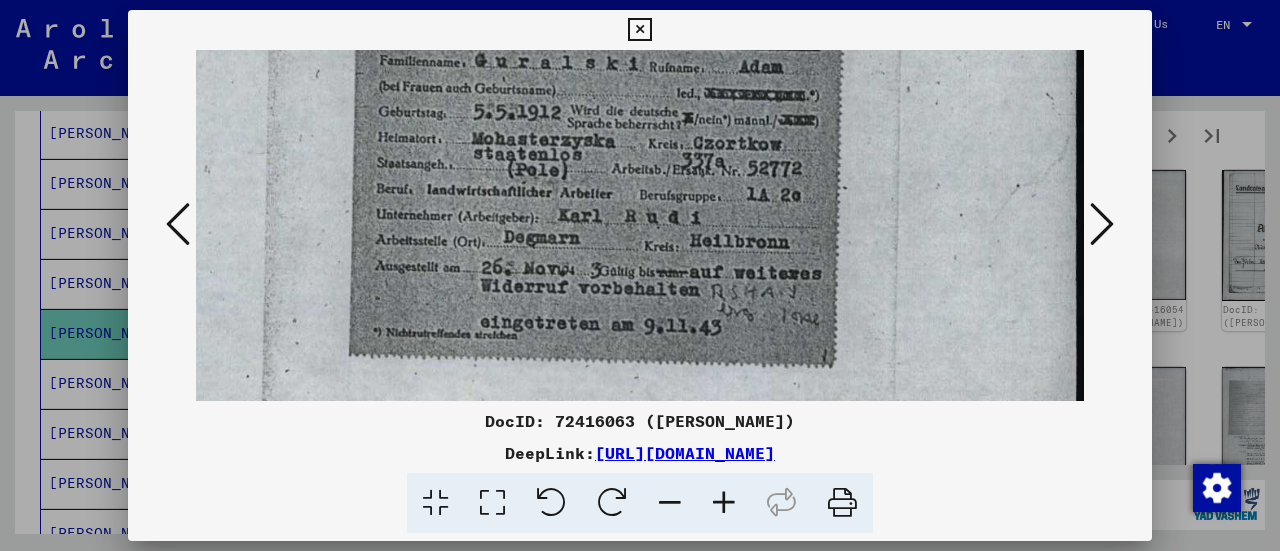 drag, startPoint x: 818, startPoint y: 242, endPoint x: 640, endPoint y: 123, distance: 214.11446 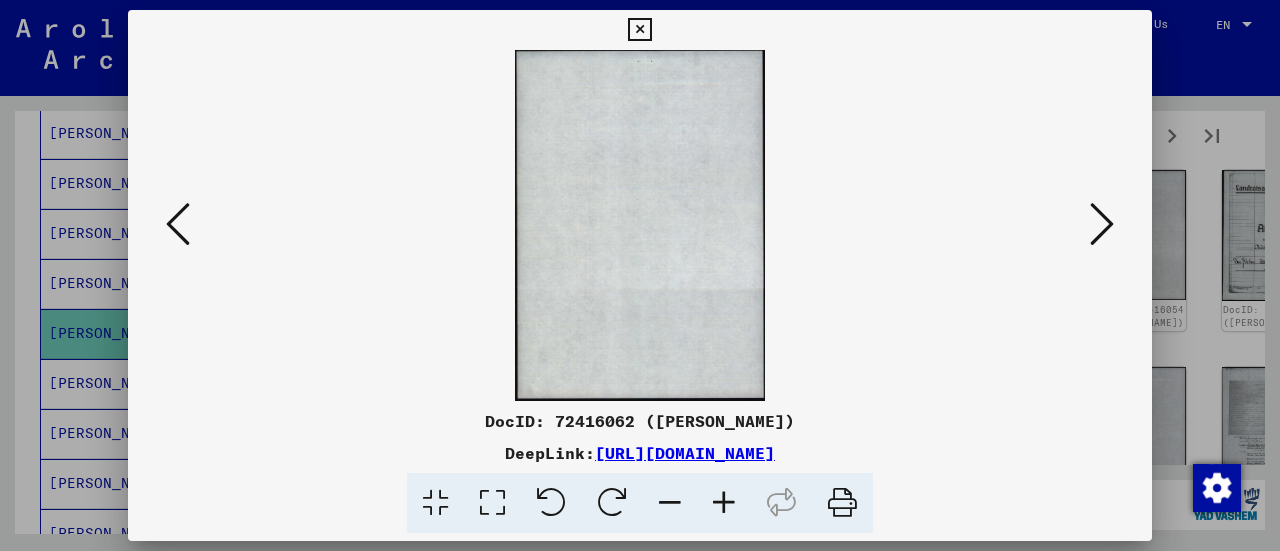 scroll, scrollTop: 0, scrollLeft: 0, axis: both 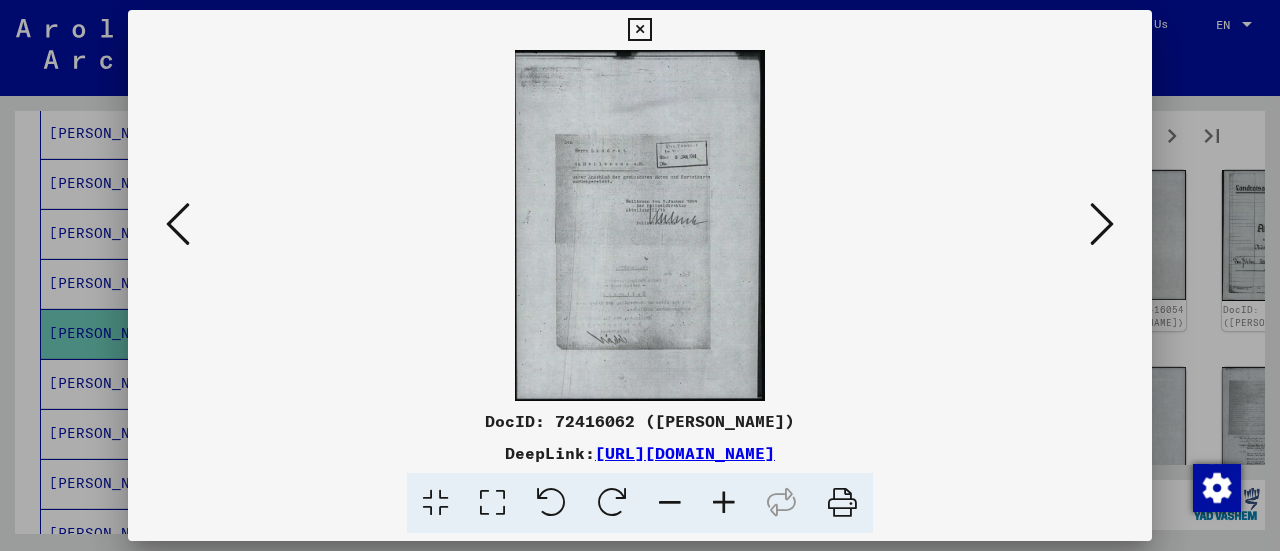 click at bounding box center (178, 224) 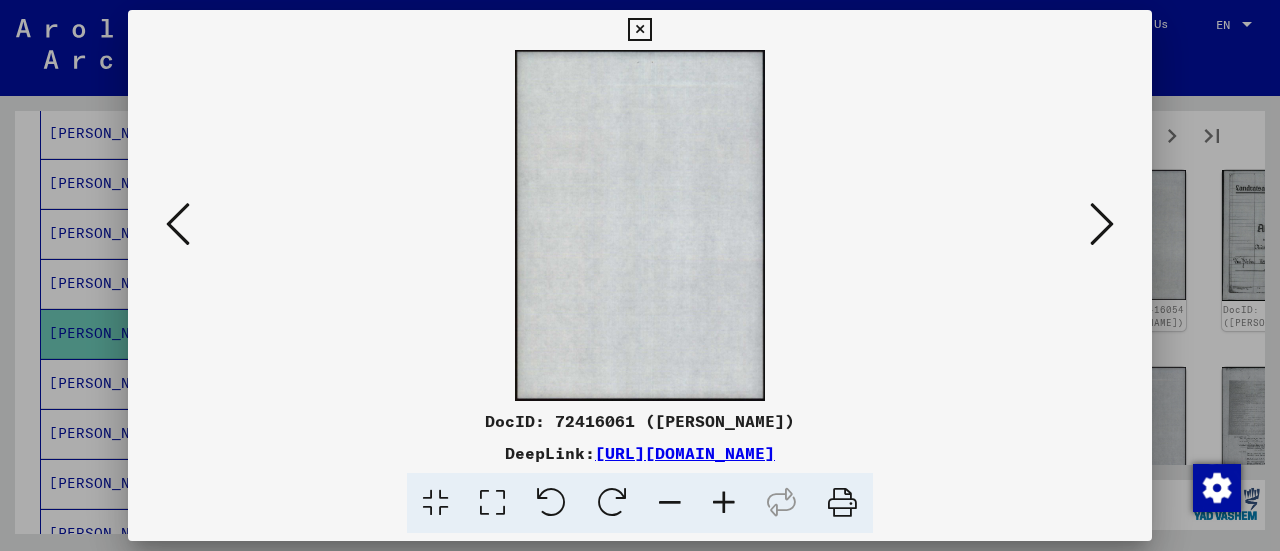 click at bounding box center (178, 224) 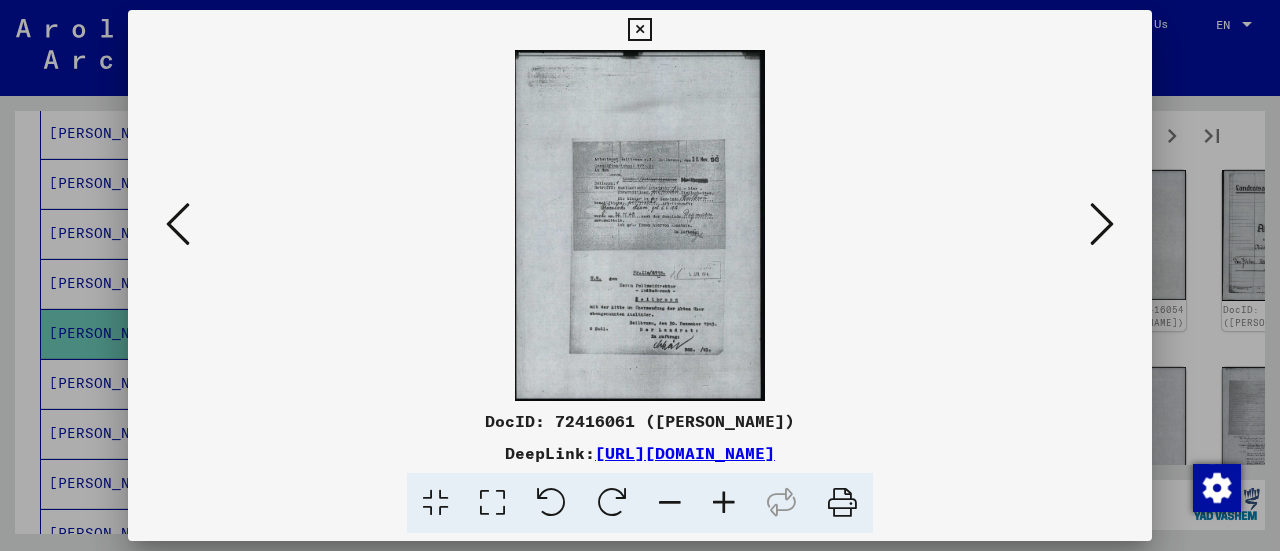 click at bounding box center [178, 224] 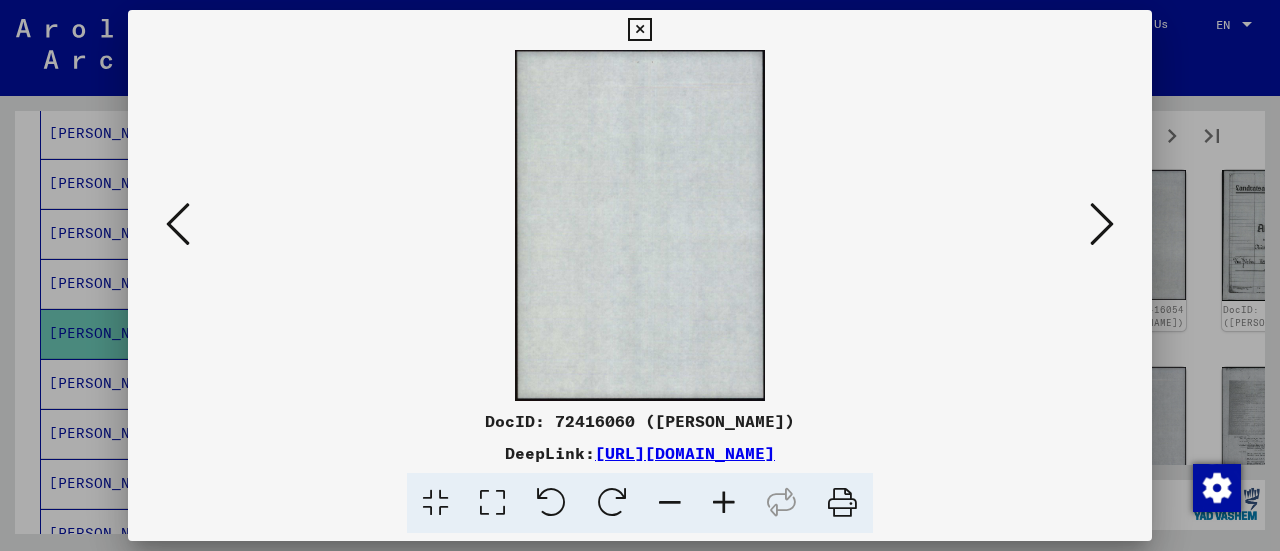click at bounding box center [178, 224] 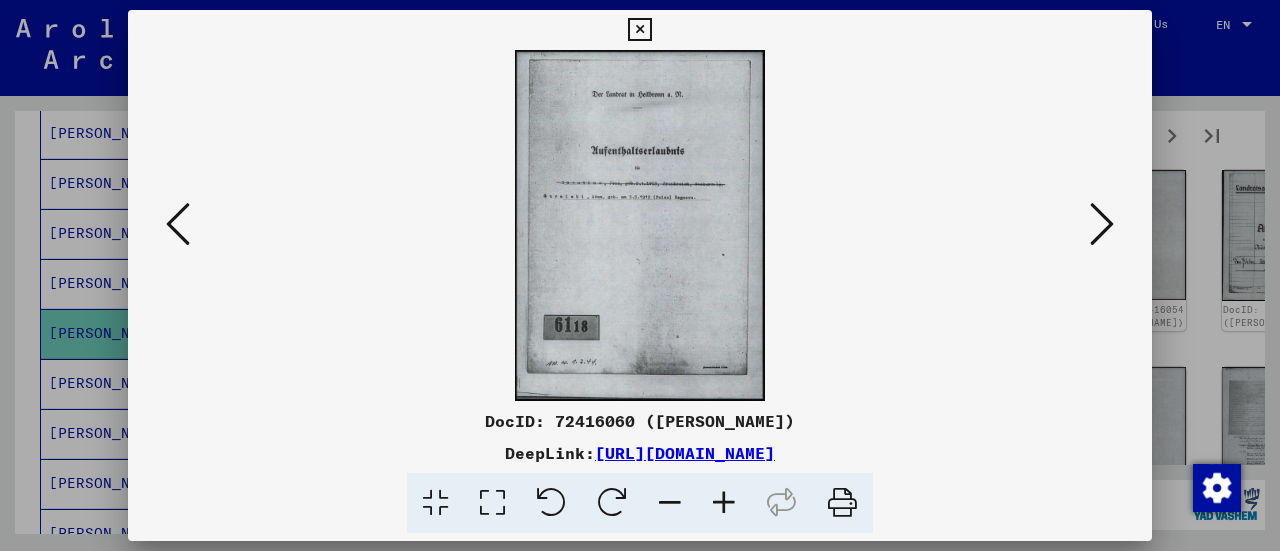 click at bounding box center (178, 224) 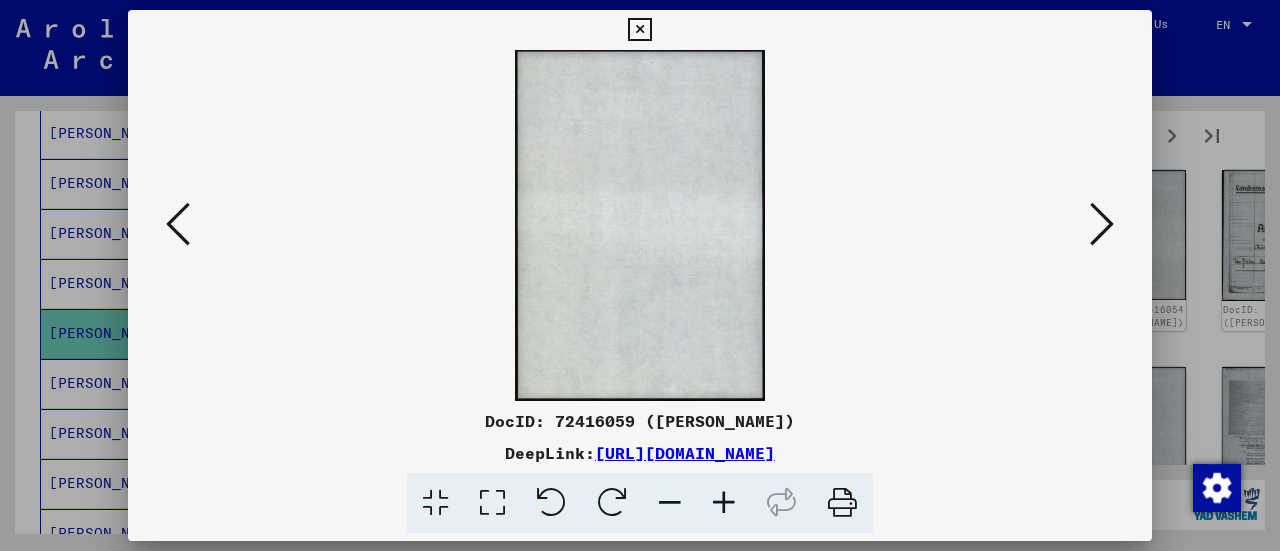click at bounding box center (178, 224) 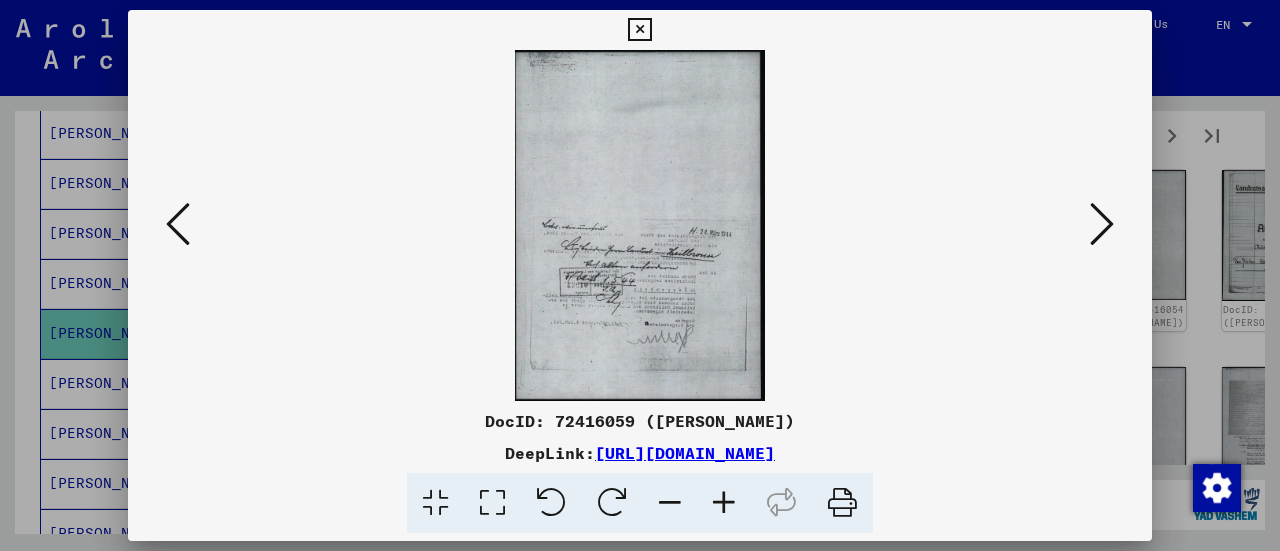 click at bounding box center [178, 224] 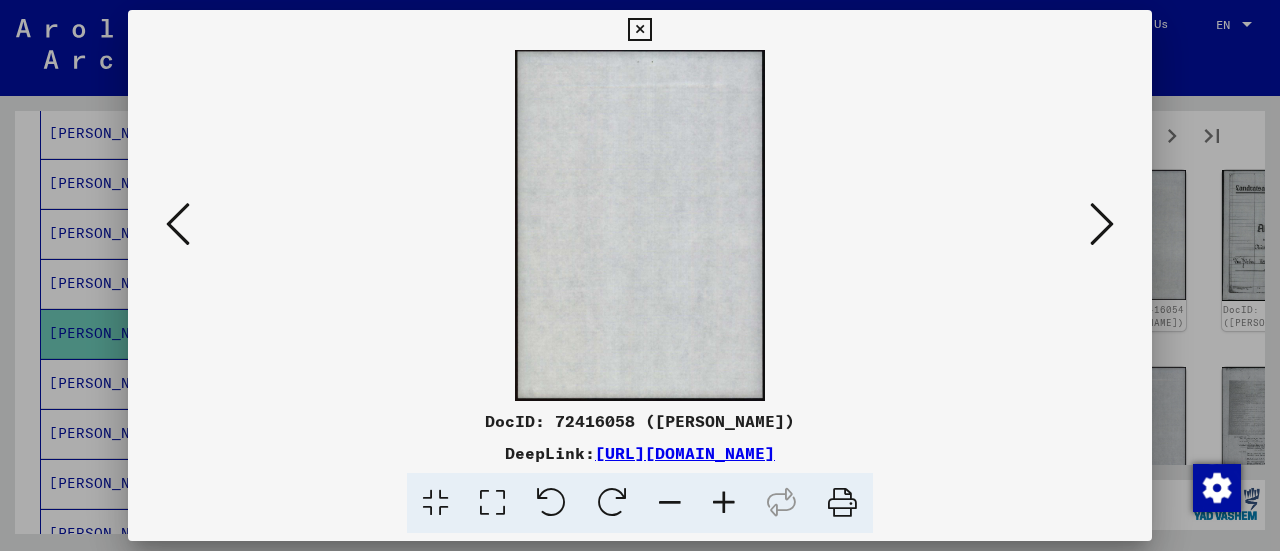click at bounding box center [178, 224] 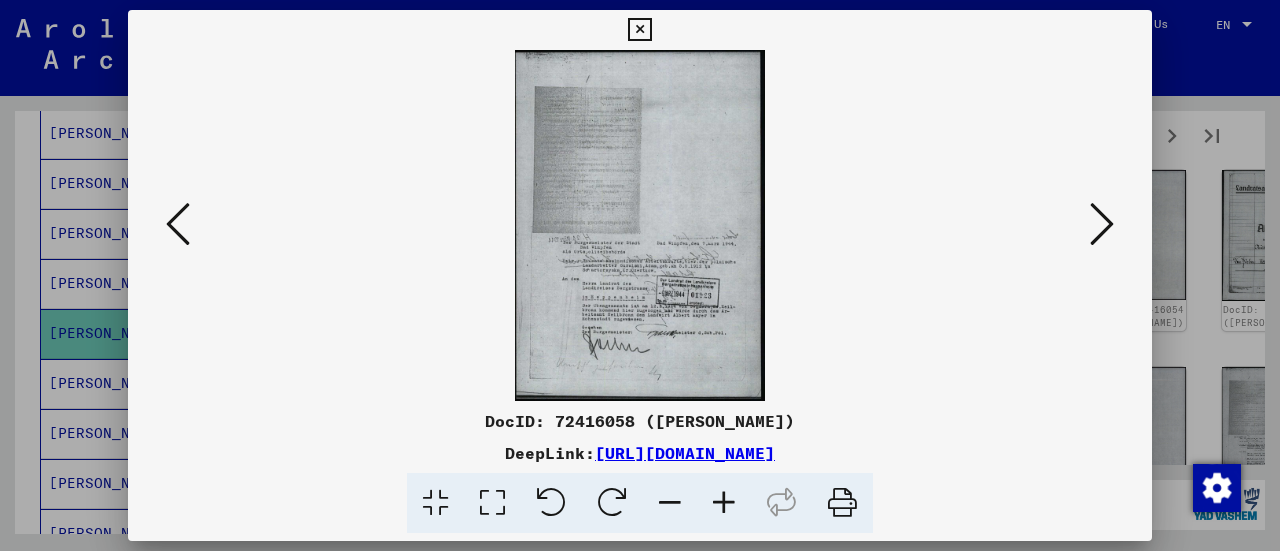 click at bounding box center (178, 224) 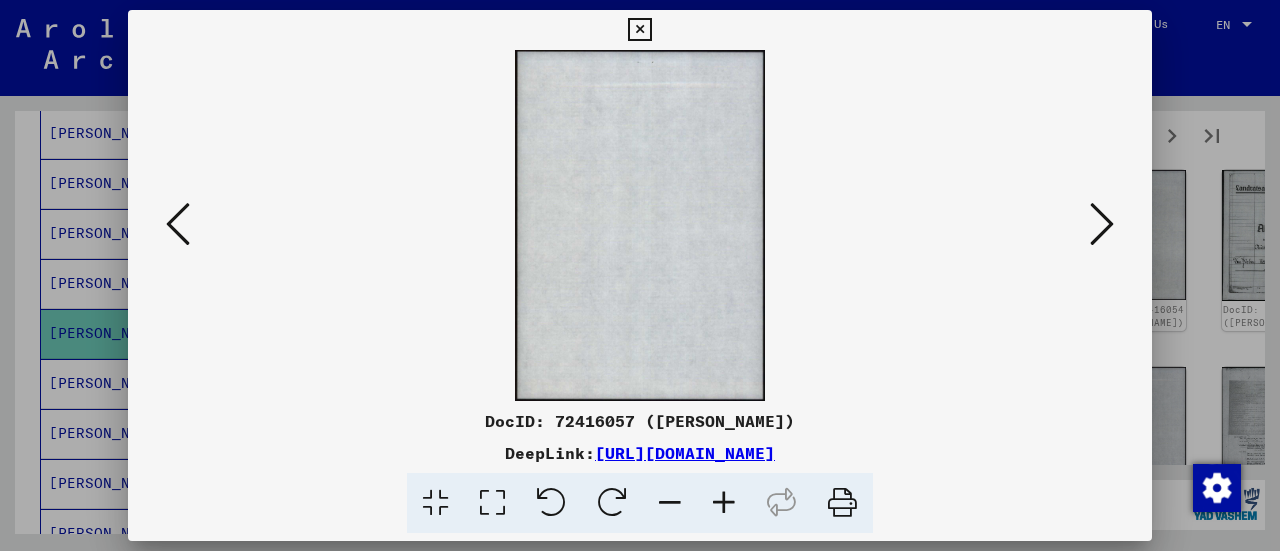 click at bounding box center [178, 224] 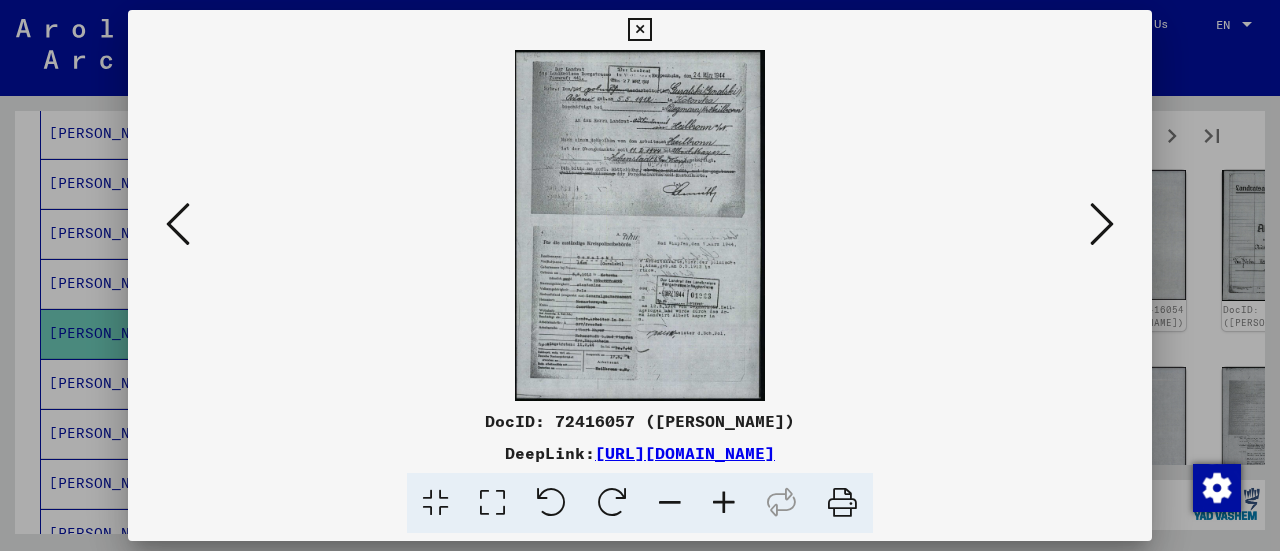click at bounding box center (178, 224) 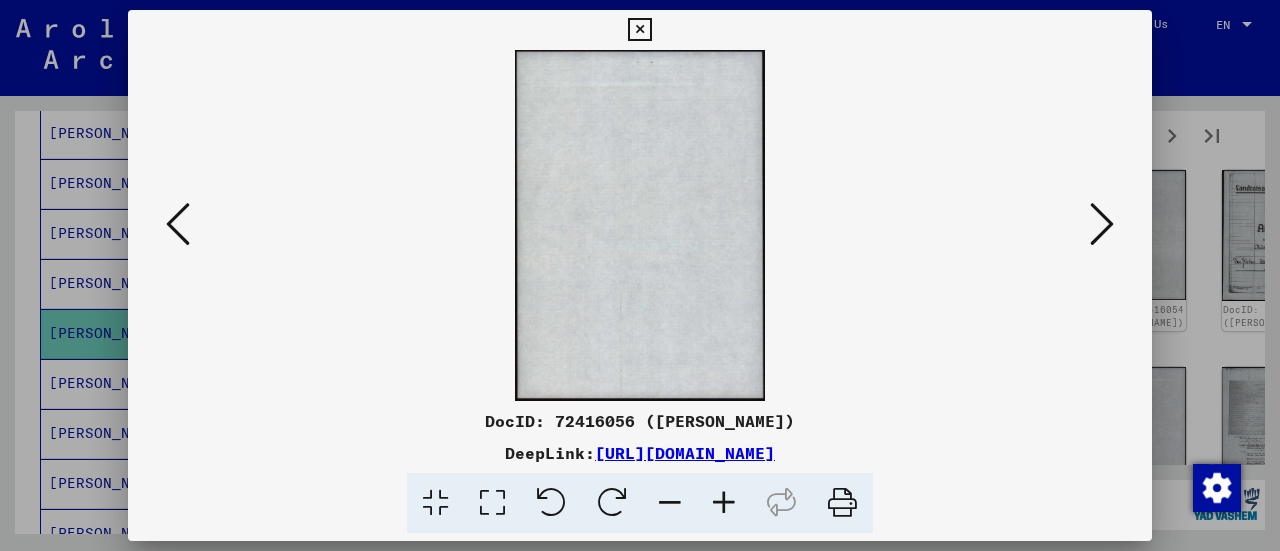 click at bounding box center (178, 224) 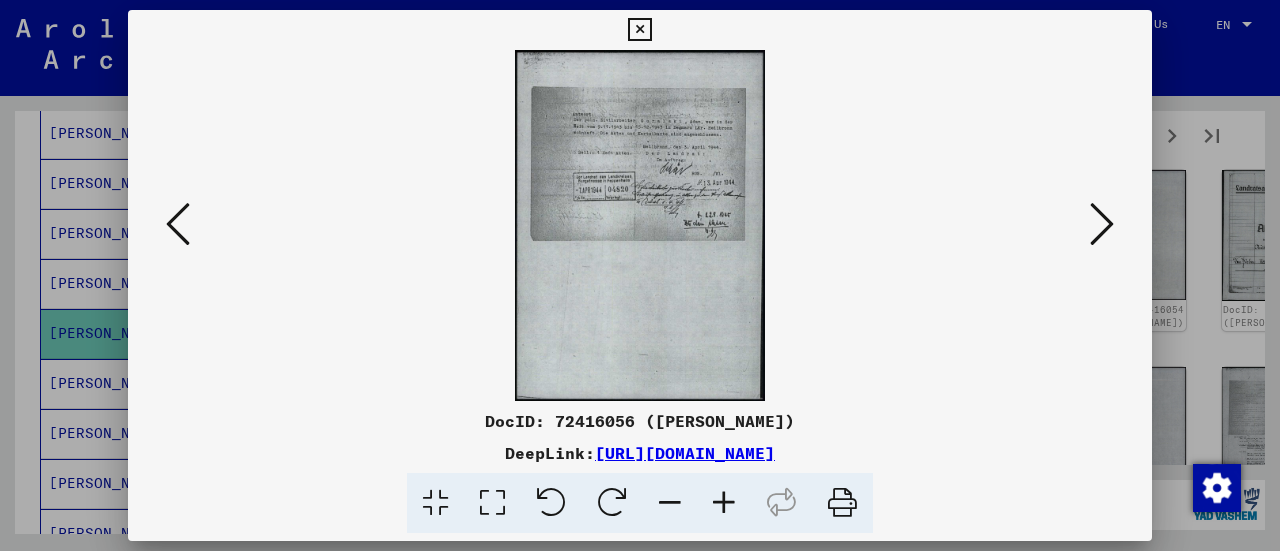 click at bounding box center (178, 224) 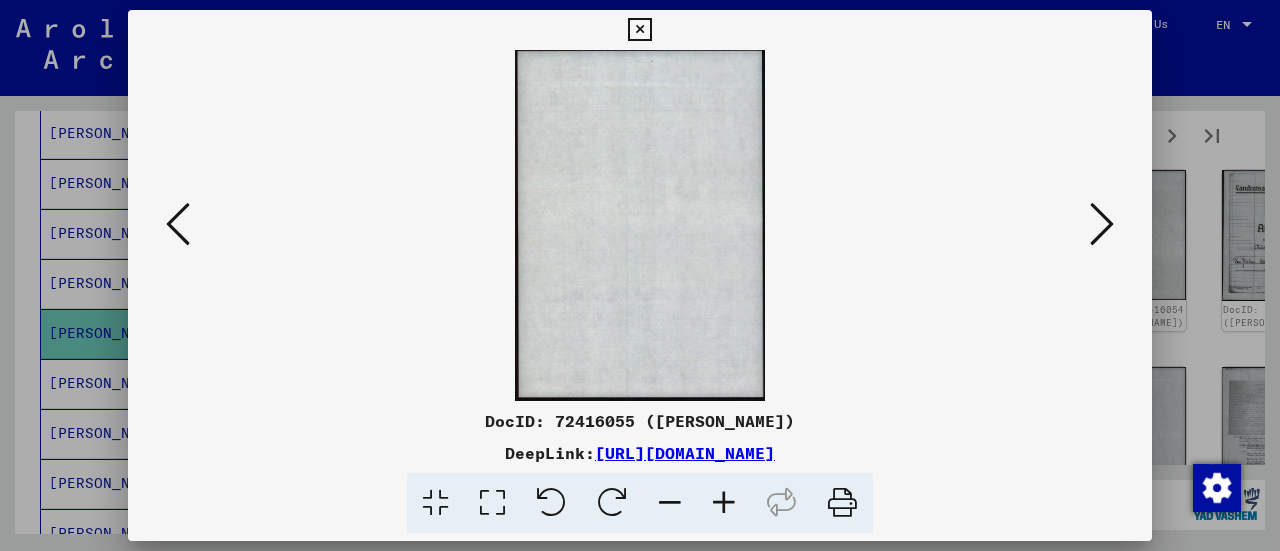 click at bounding box center [178, 224] 